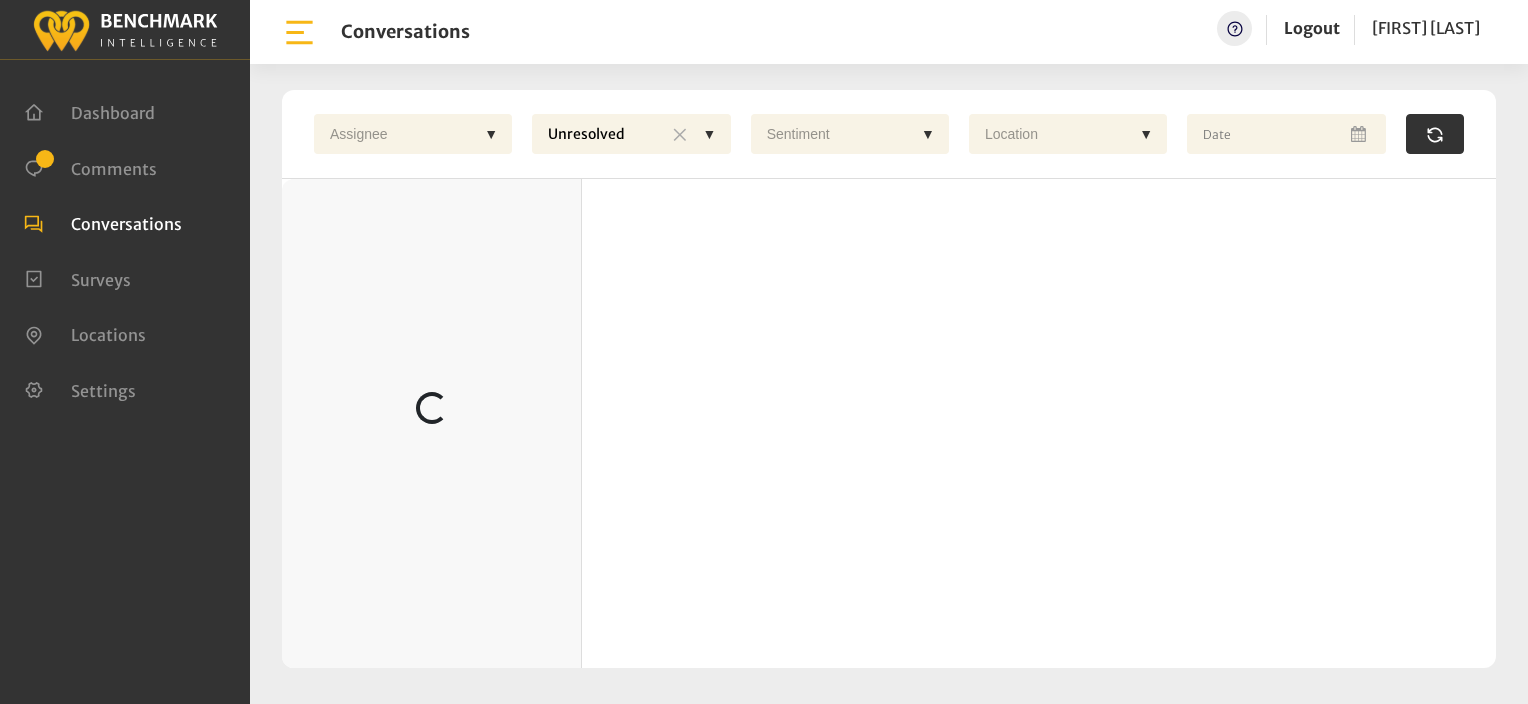scroll, scrollTop: 0, scrollLeft: 0, axis: both 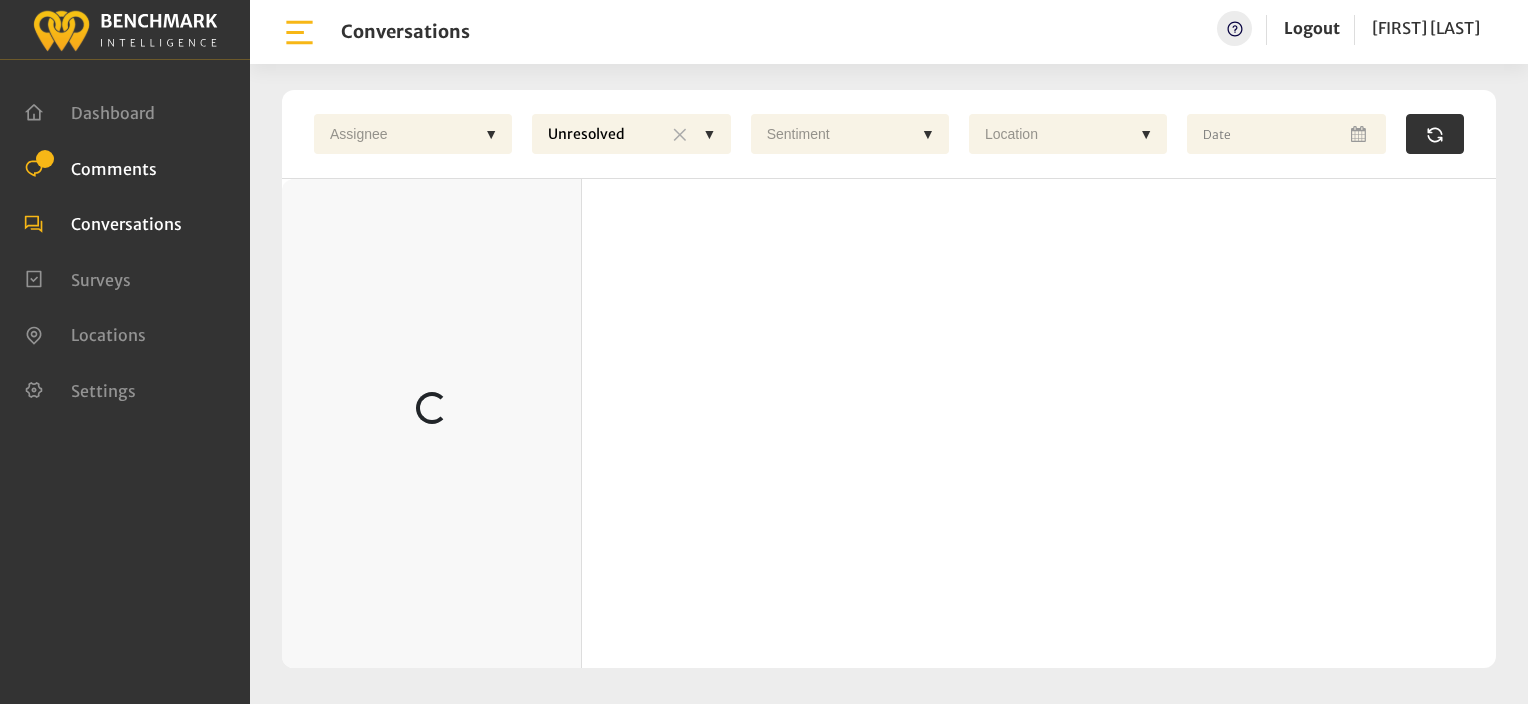click on "Comments" 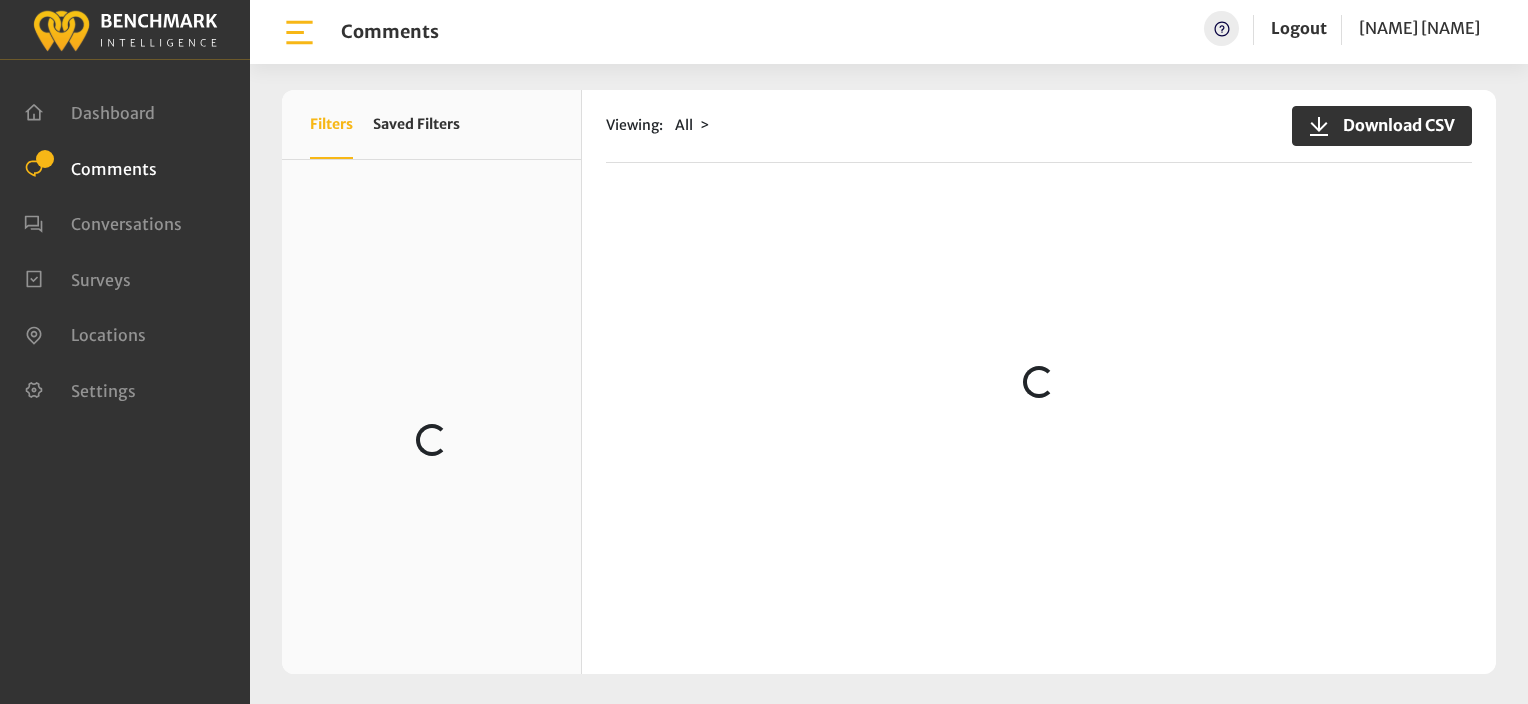 scroll, scrollTop: 0, scrollLeft: 0, axis: both 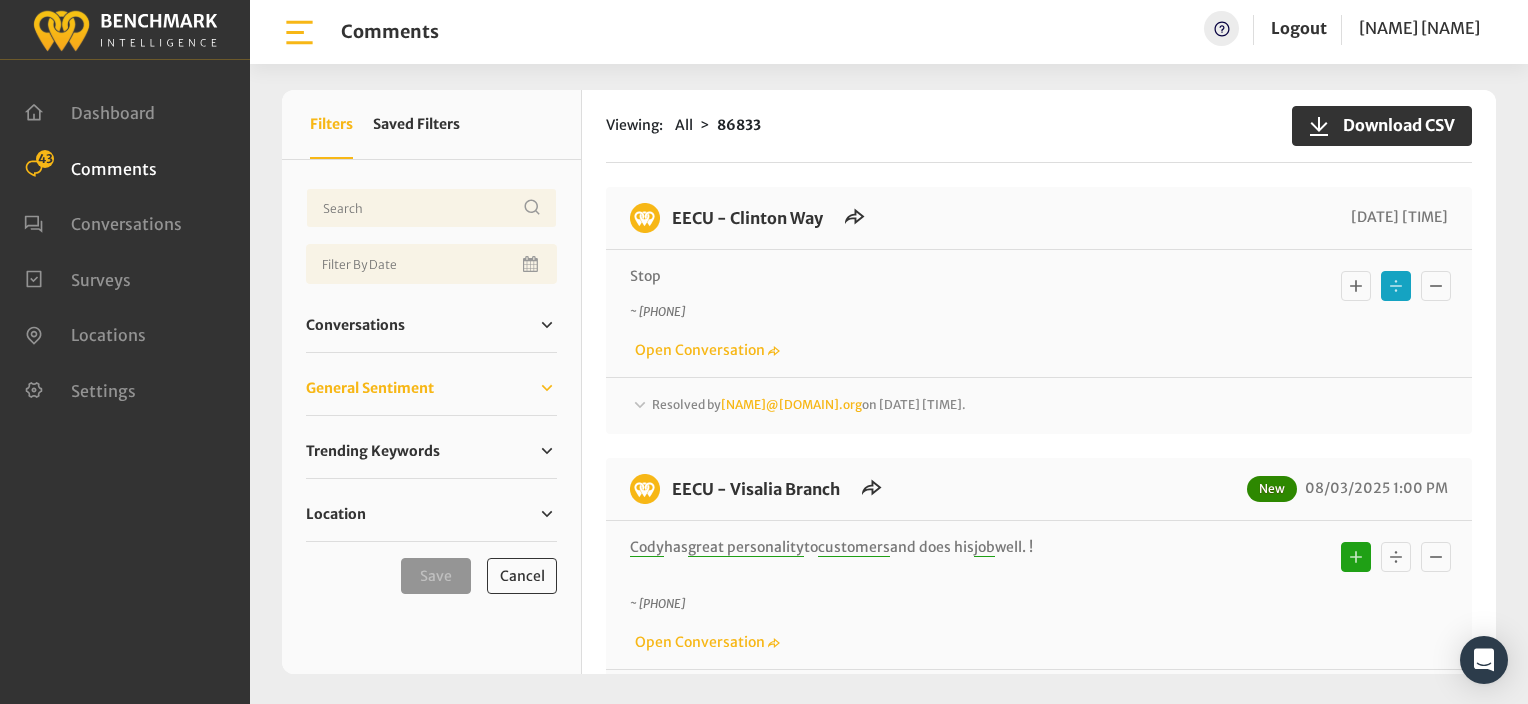 drag, startPoint x: 380, startPoint y: 390, endPoint x: 376, endPoint y: 372, distance: 18.439089 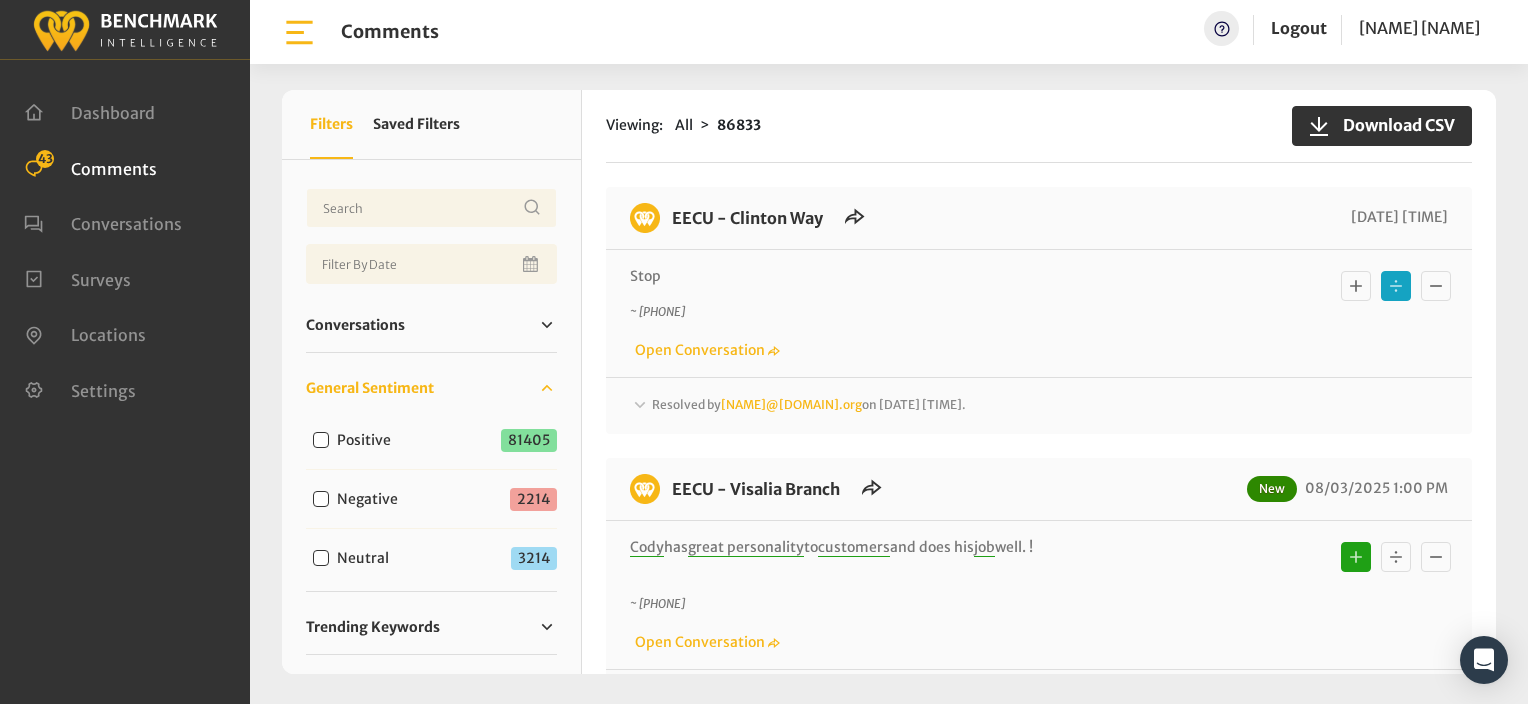 click on "Negative" at bounding box center (321, 499) 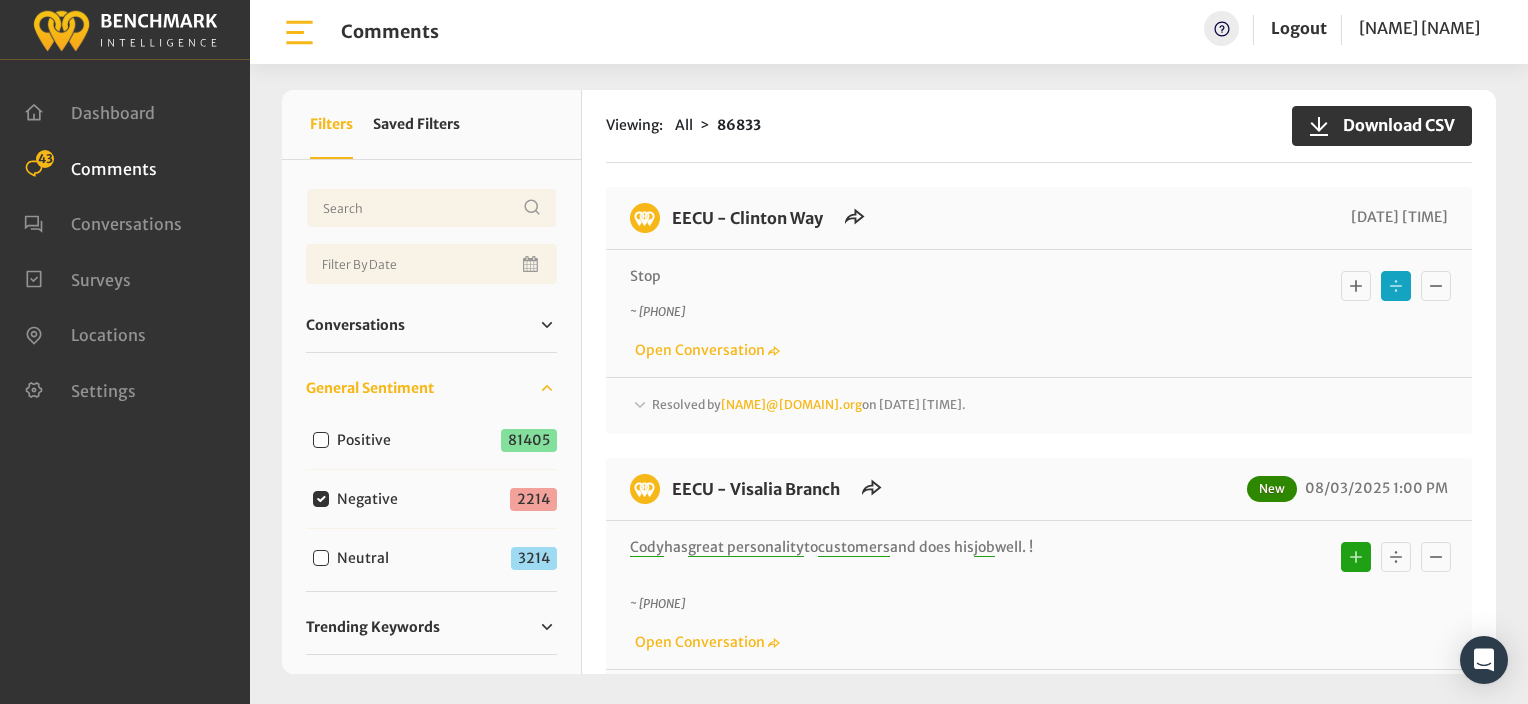 checkbox on "true" 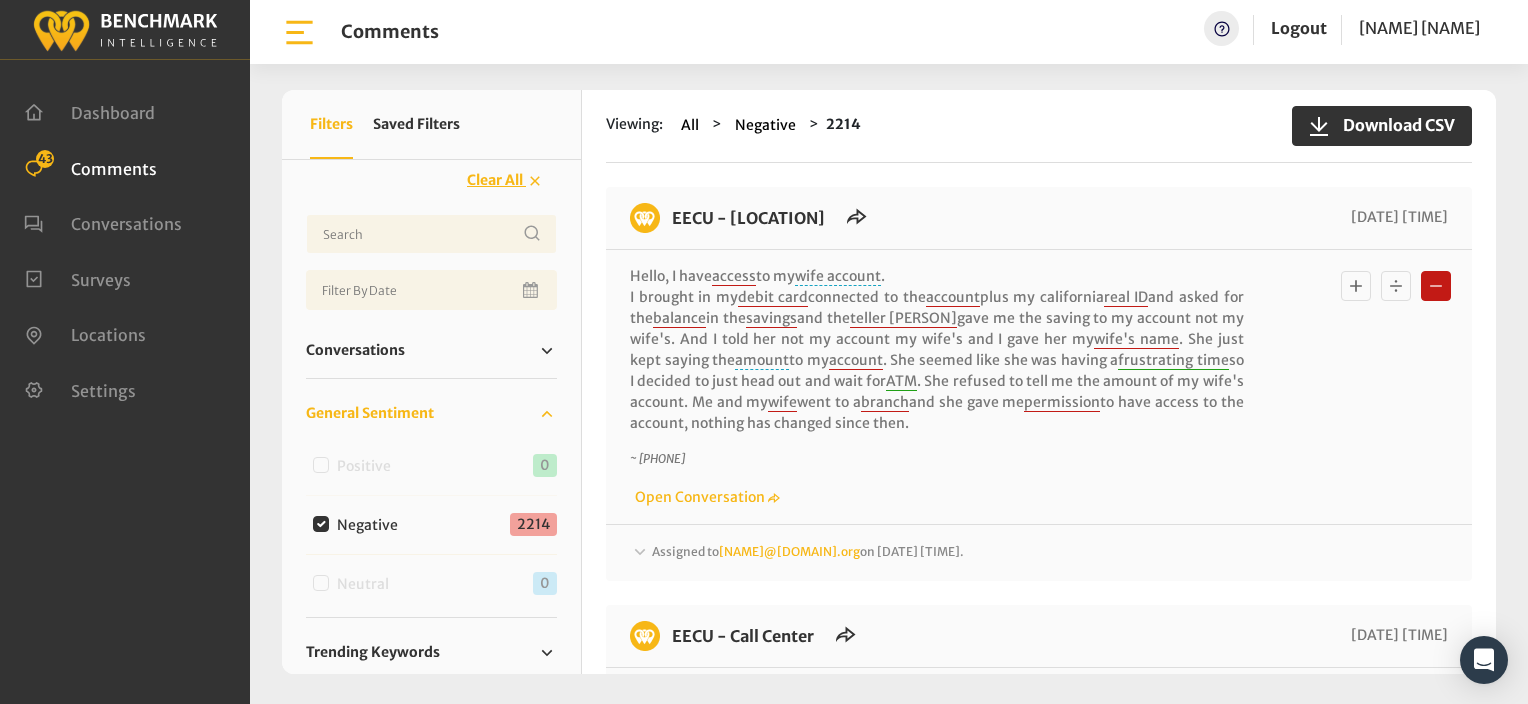click on "Negative" at bounding box center (321, 524) 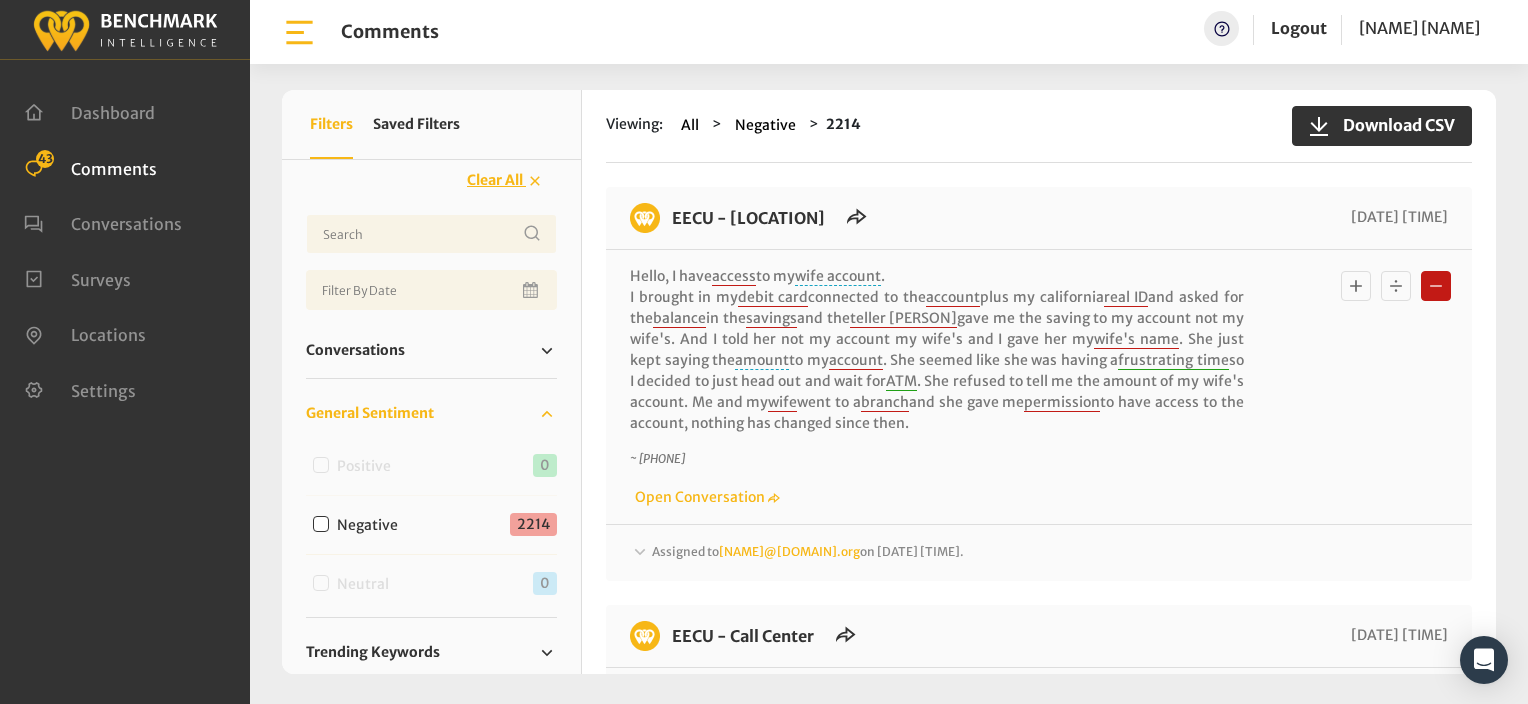 checkbox on "false" 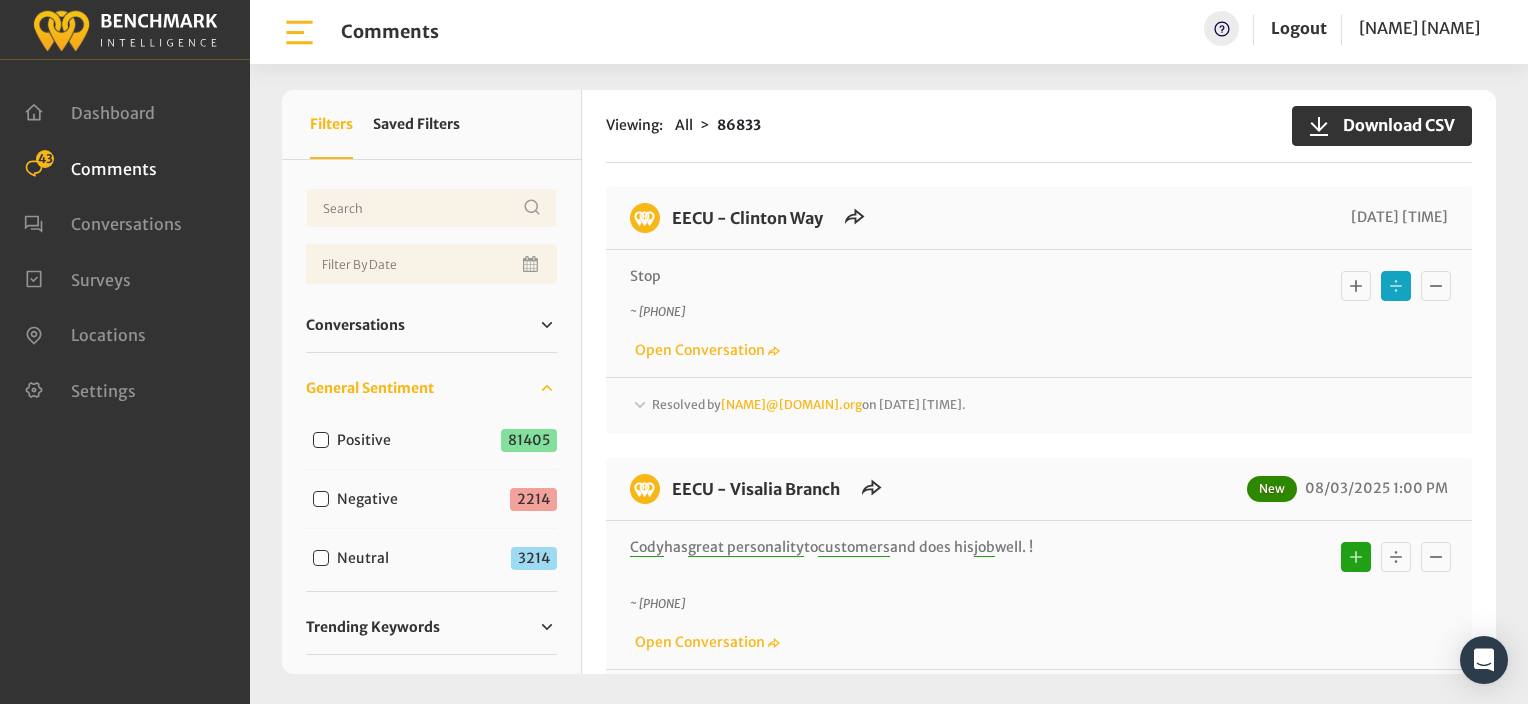 click on "Neutral" at bounding box center (321, 558) 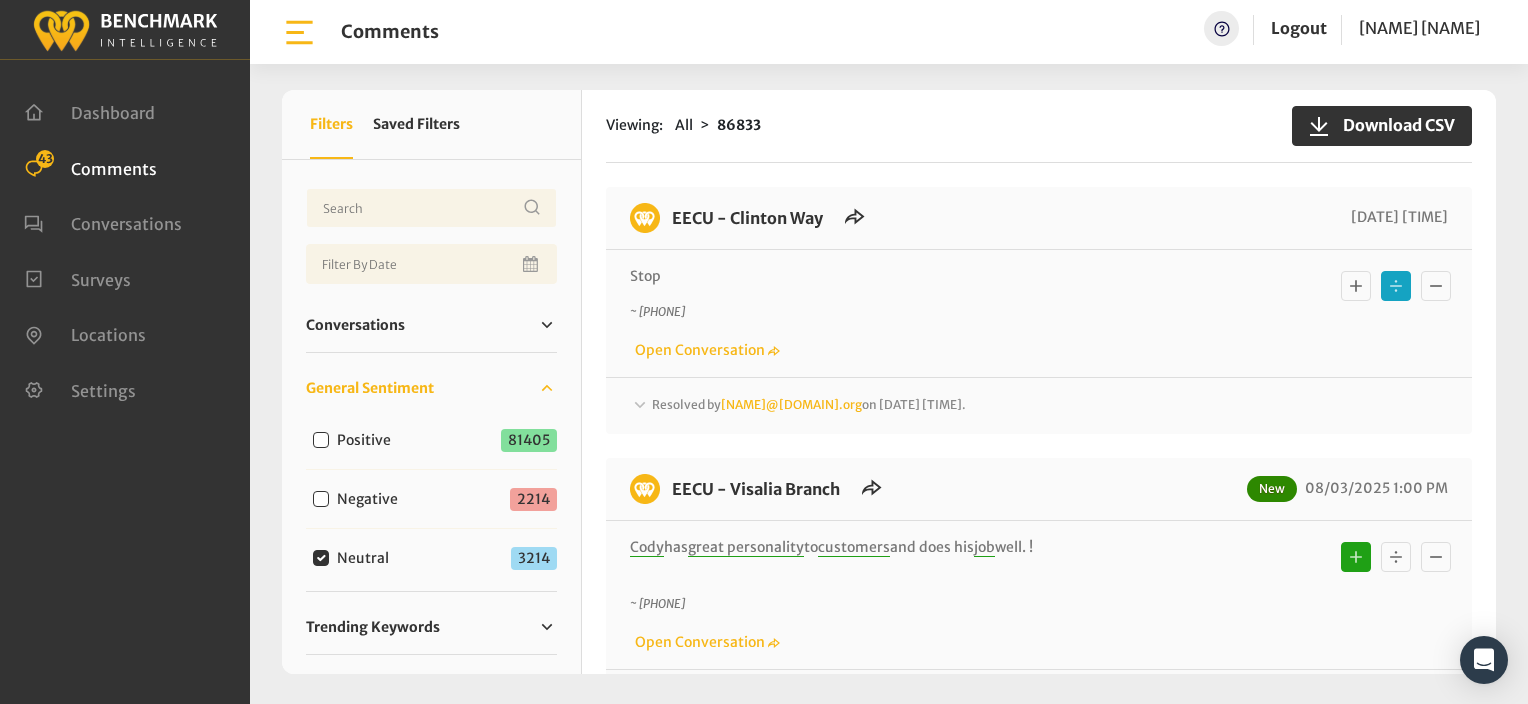 checkbox on "true" 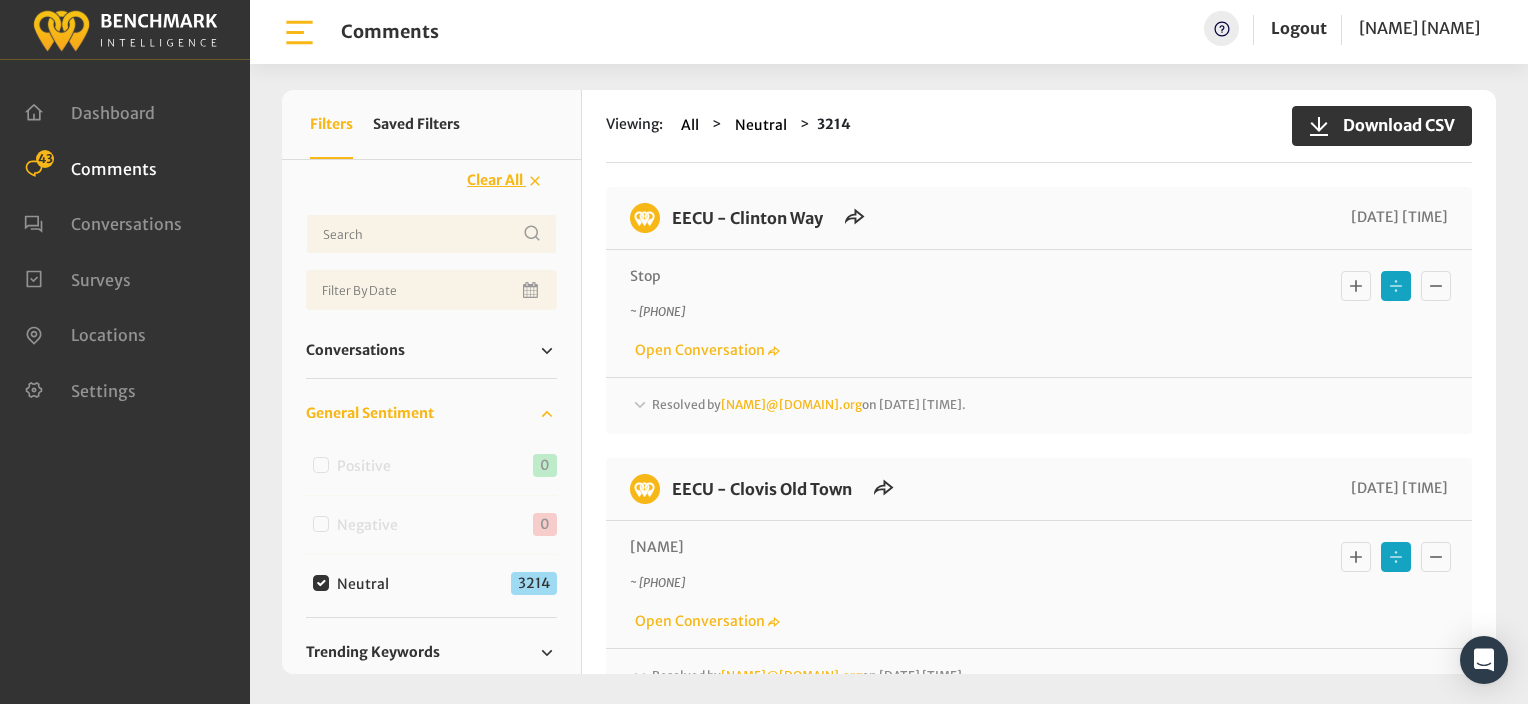 scroll, scrollTop: 200, scrollLeft: 0, axis: vertical 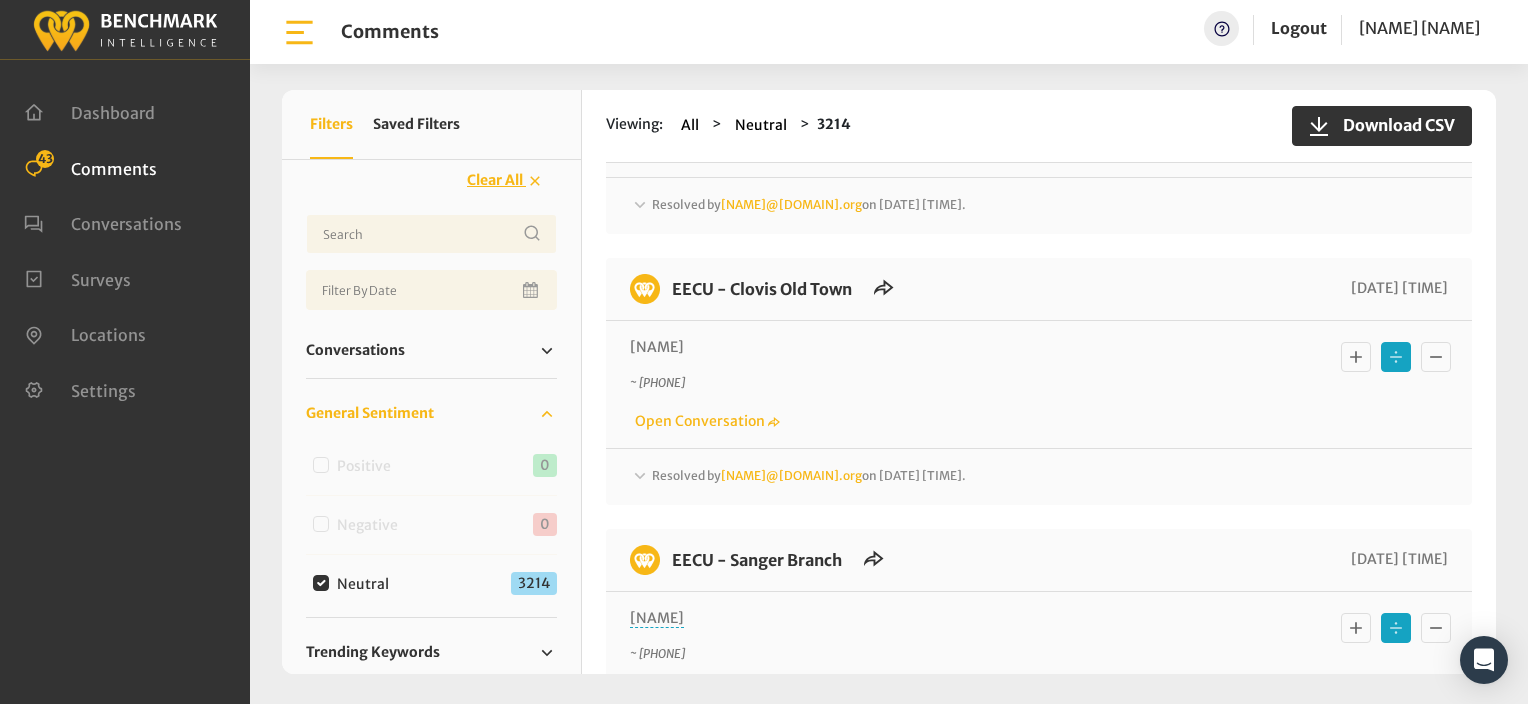 click 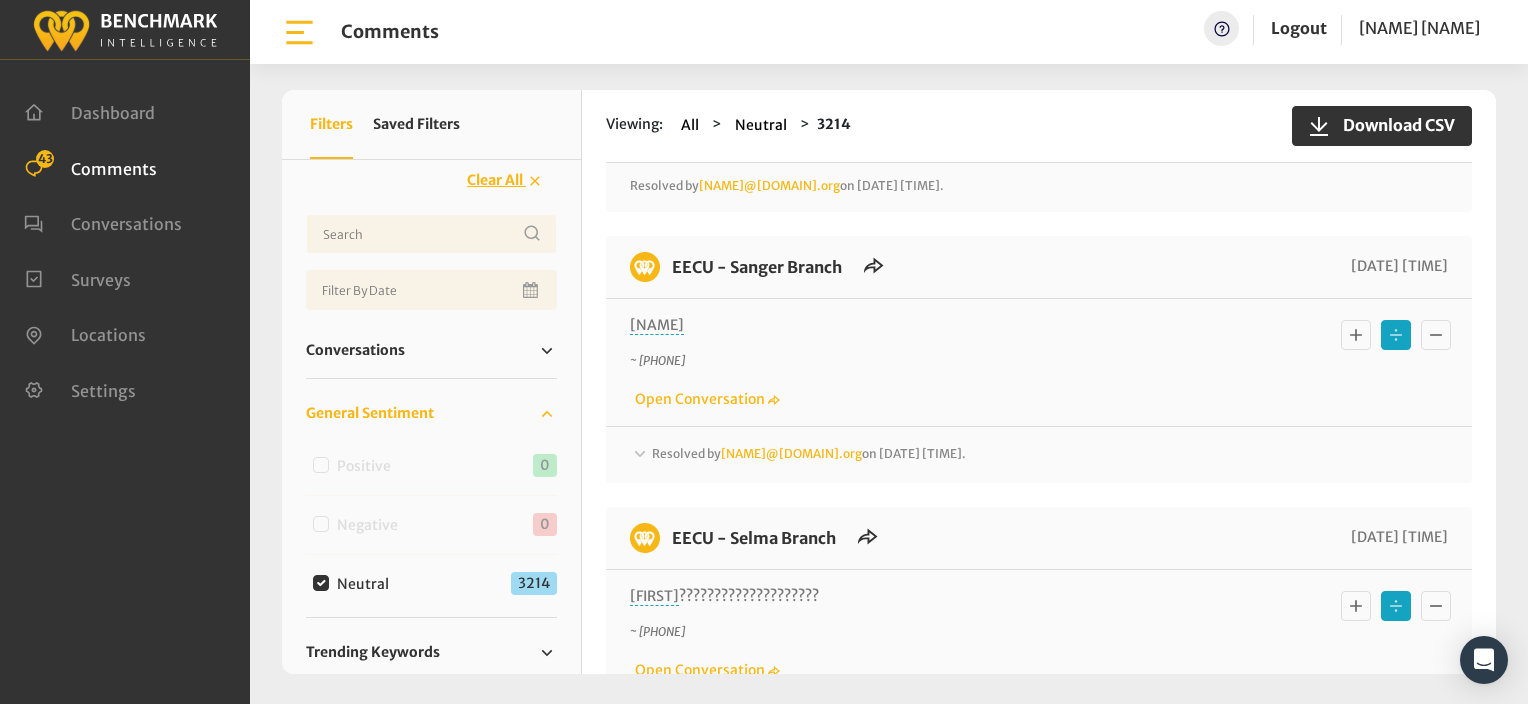 scroll, scrollTop: 700, scrollLeft: 0, axis: vertical 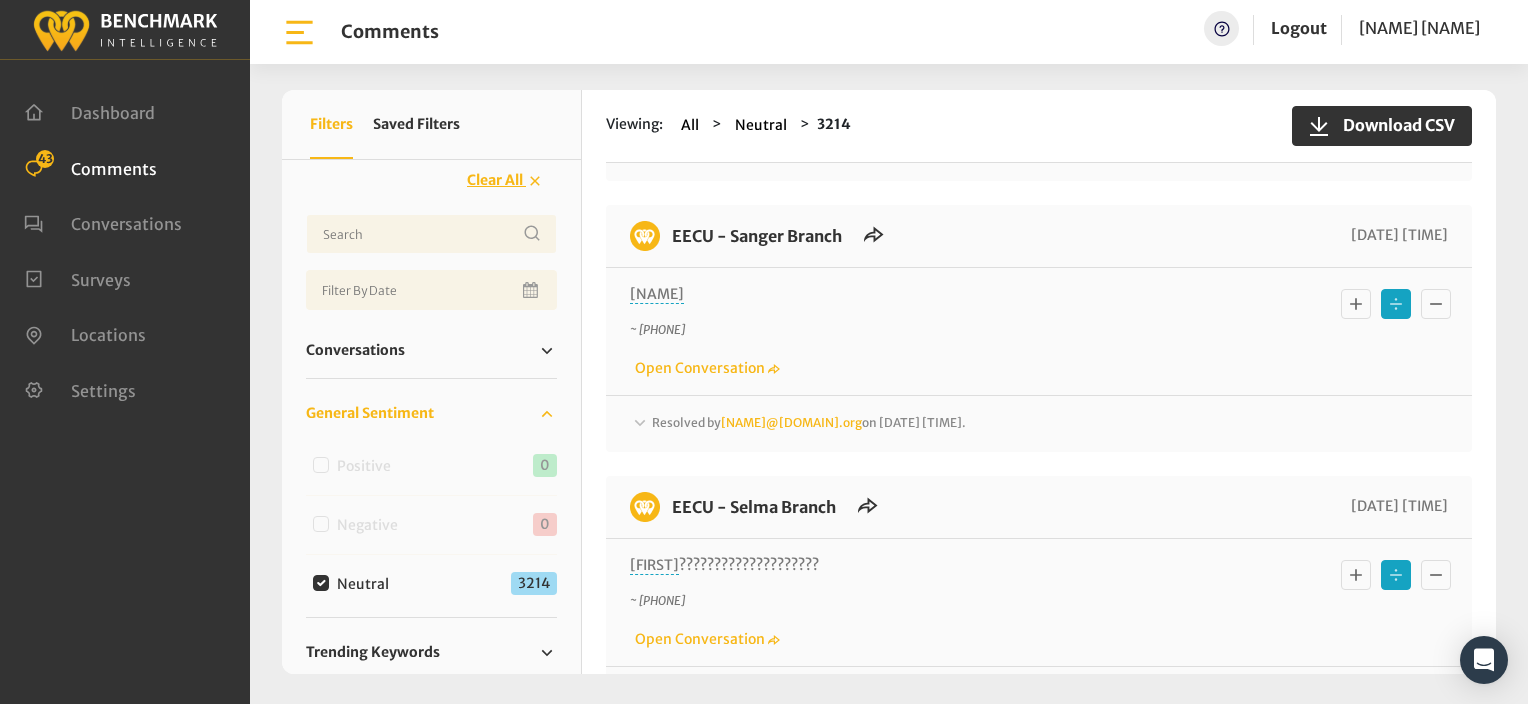 click 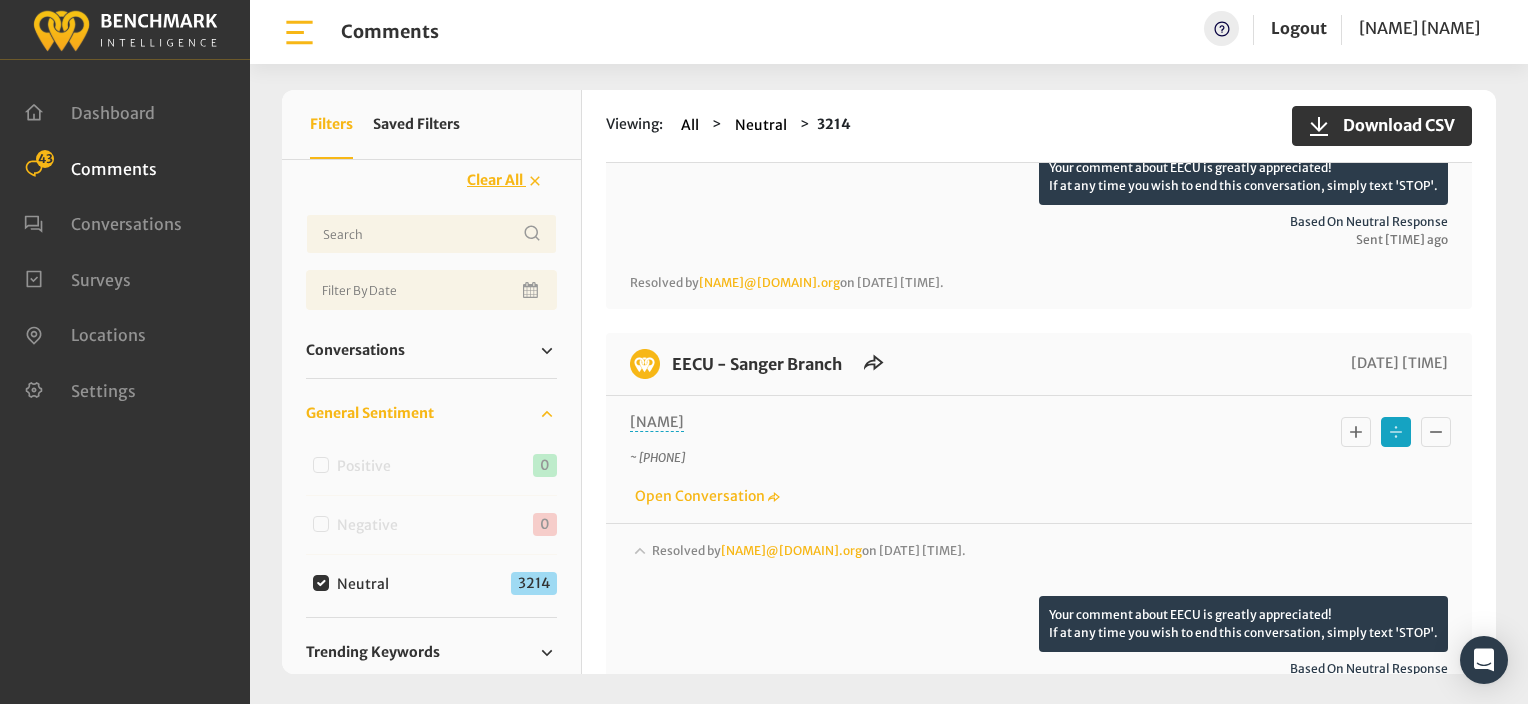 scroll, scrollTop: 300, scrollLeft: 0, axis: vertical 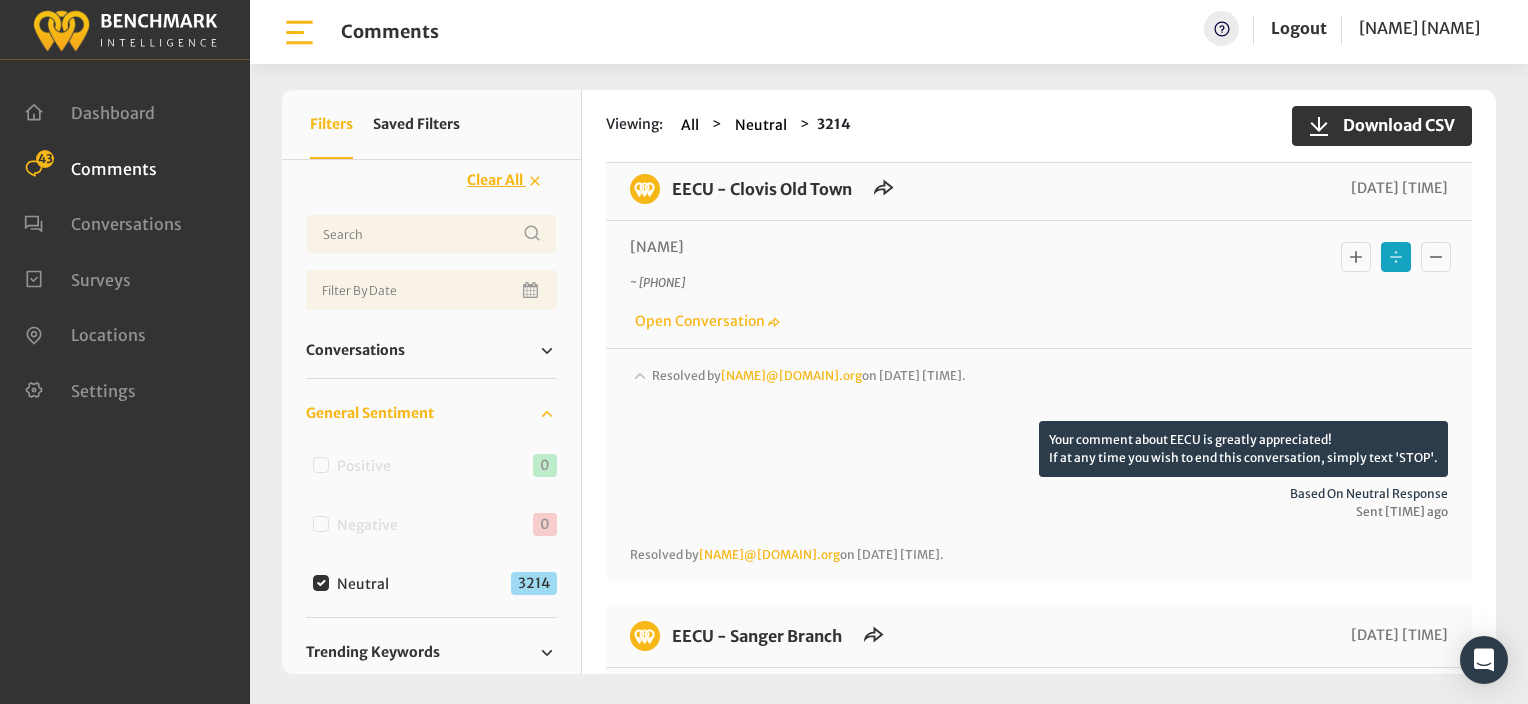 click 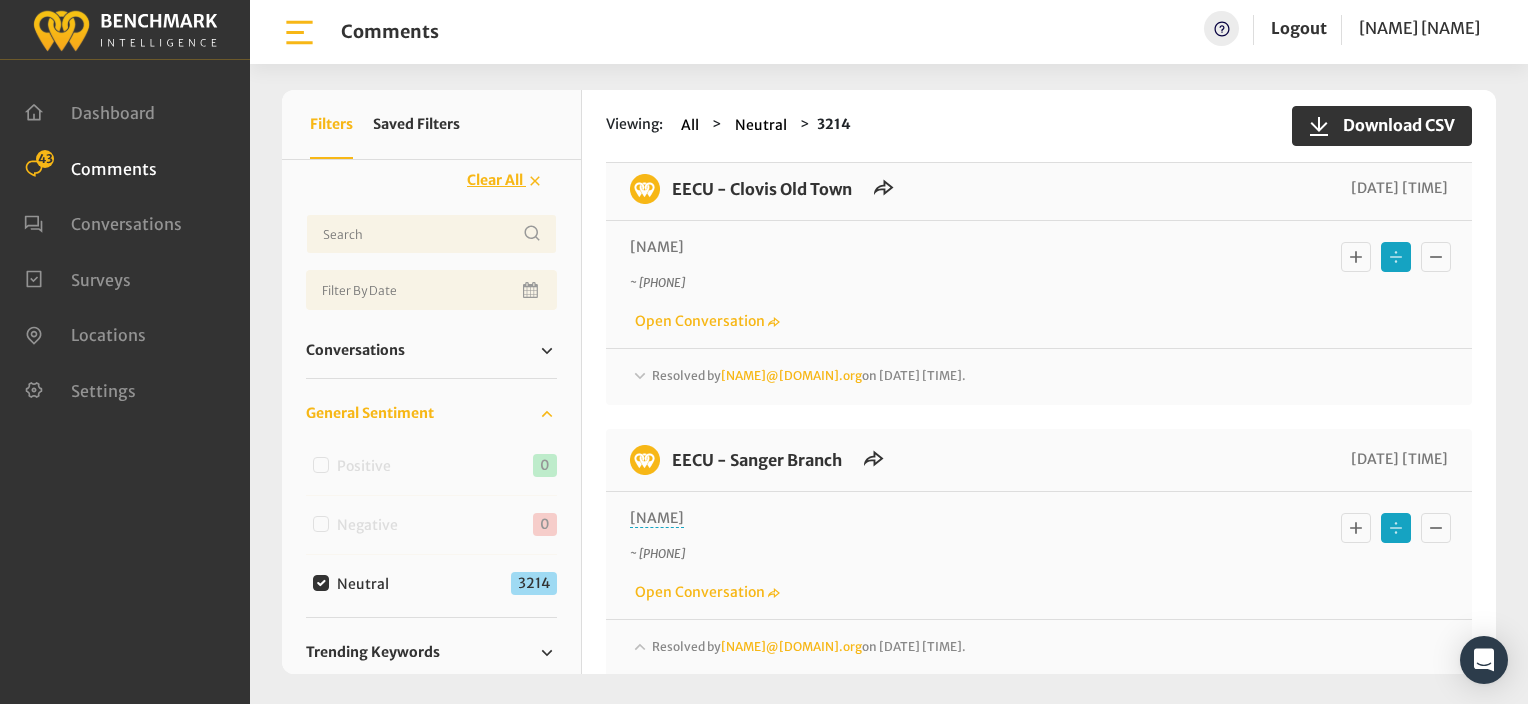 scroll, scrollTop: 100, scrollLeft: 0, axis: vertical 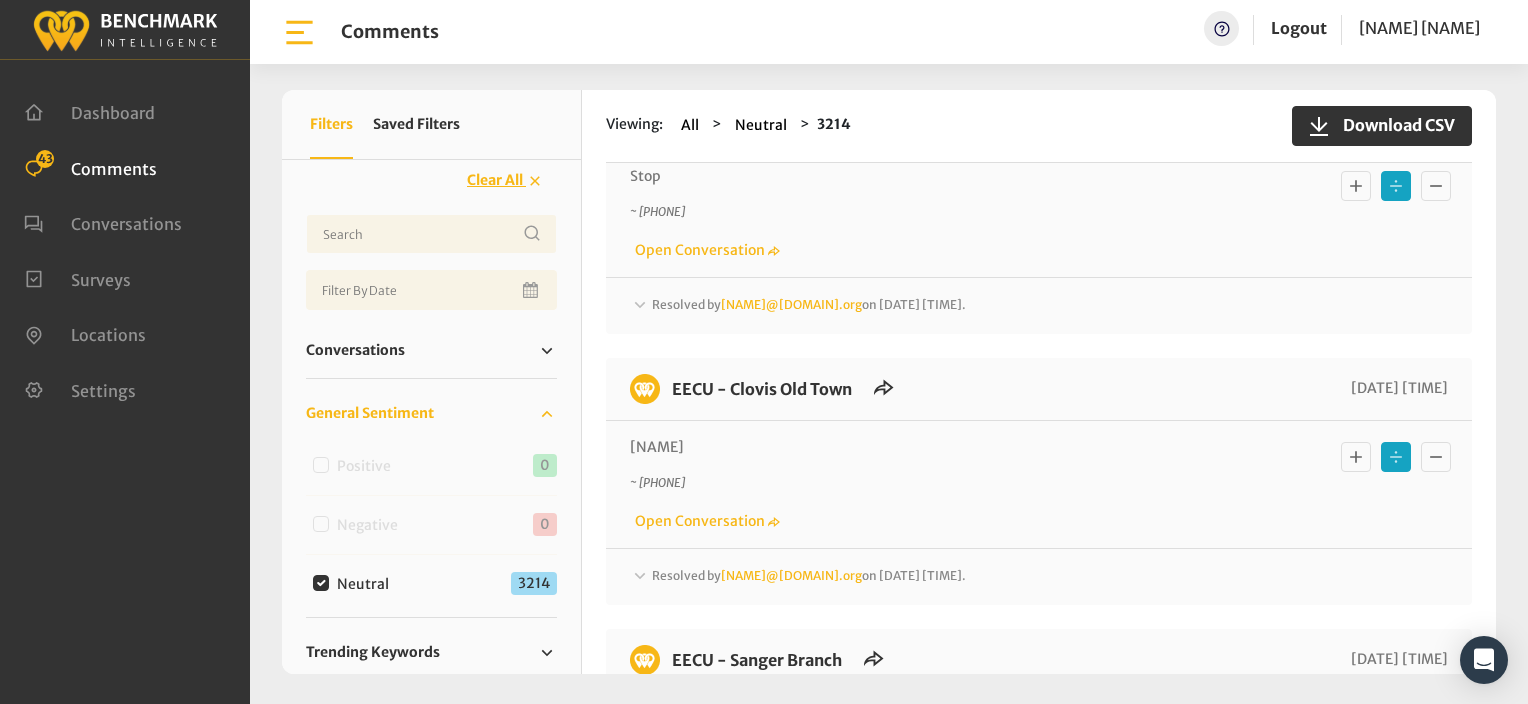 click 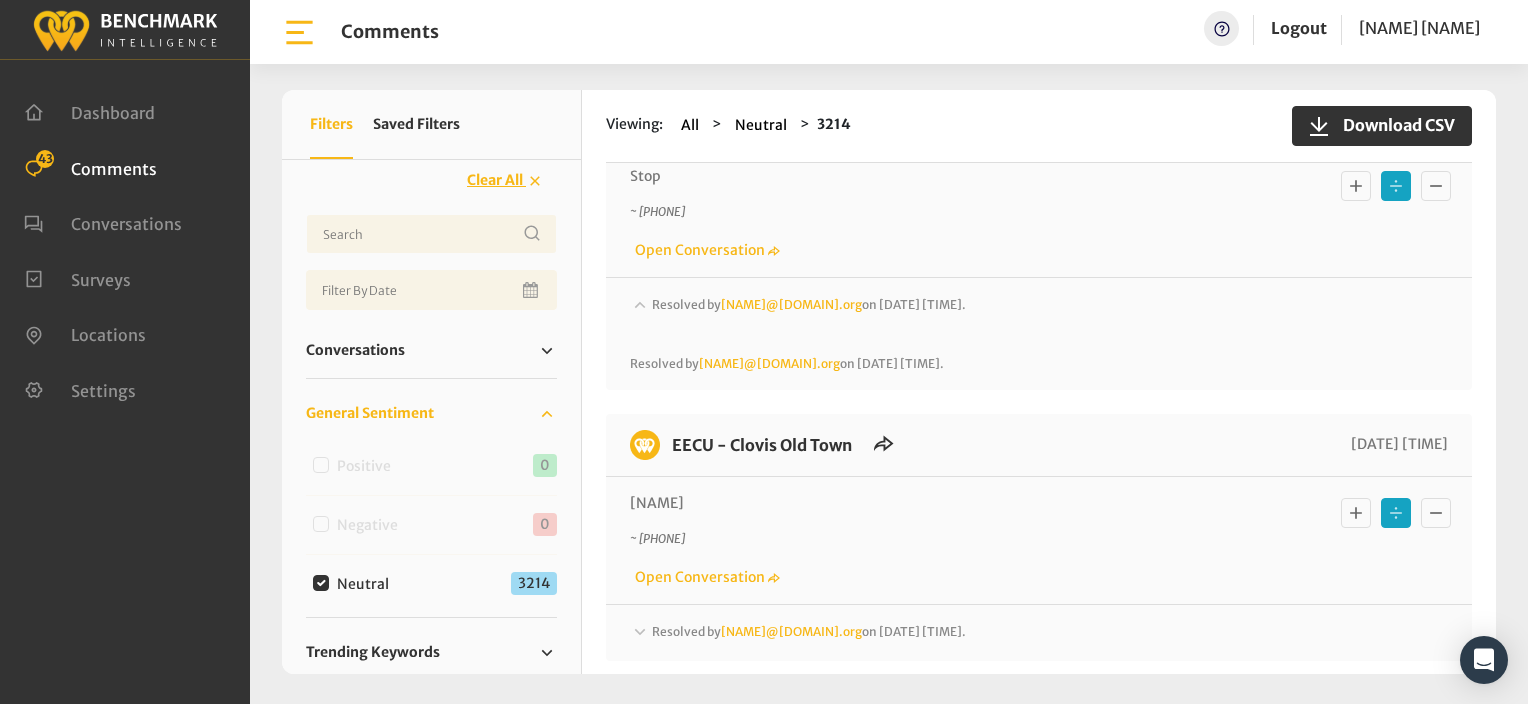 click 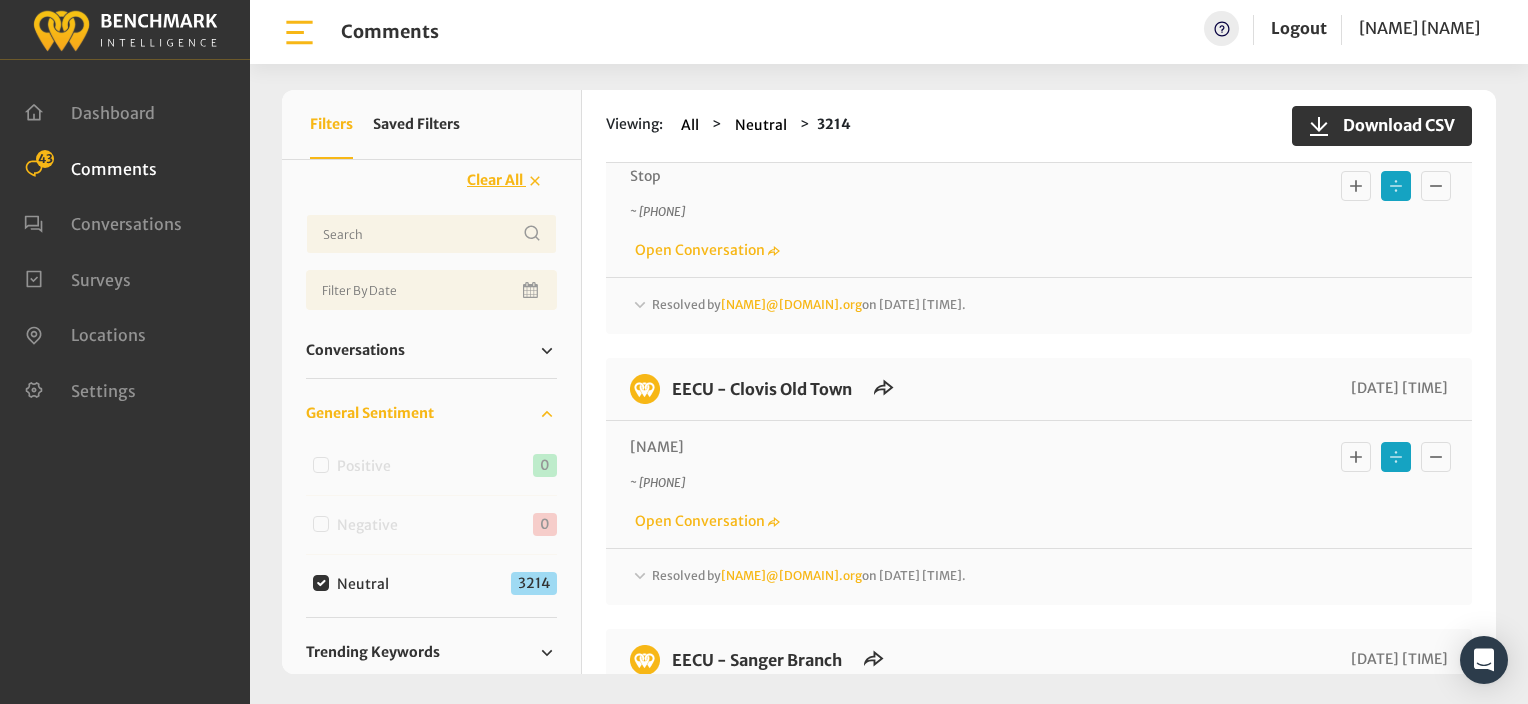 click on "Neutral" at bounding box center [321, 583] 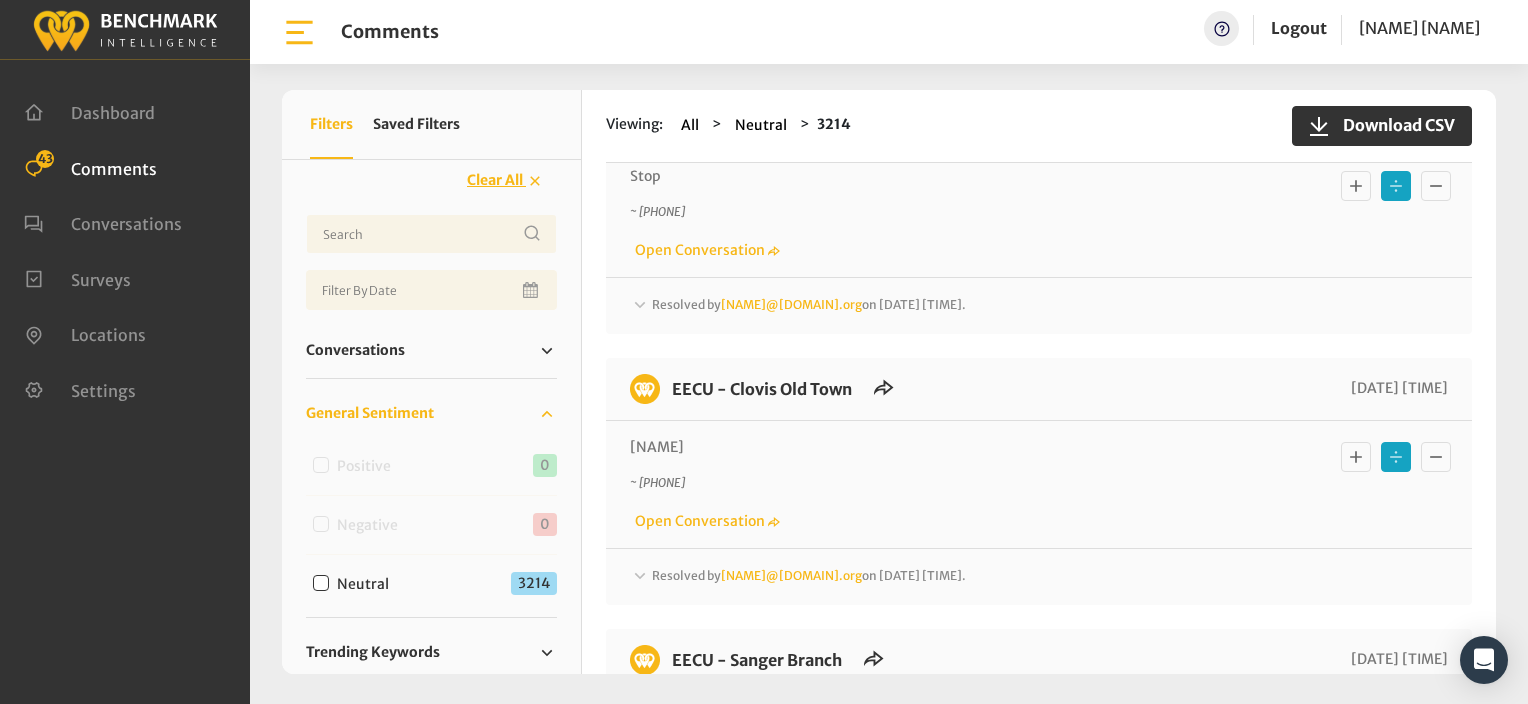 checkbox on "false" 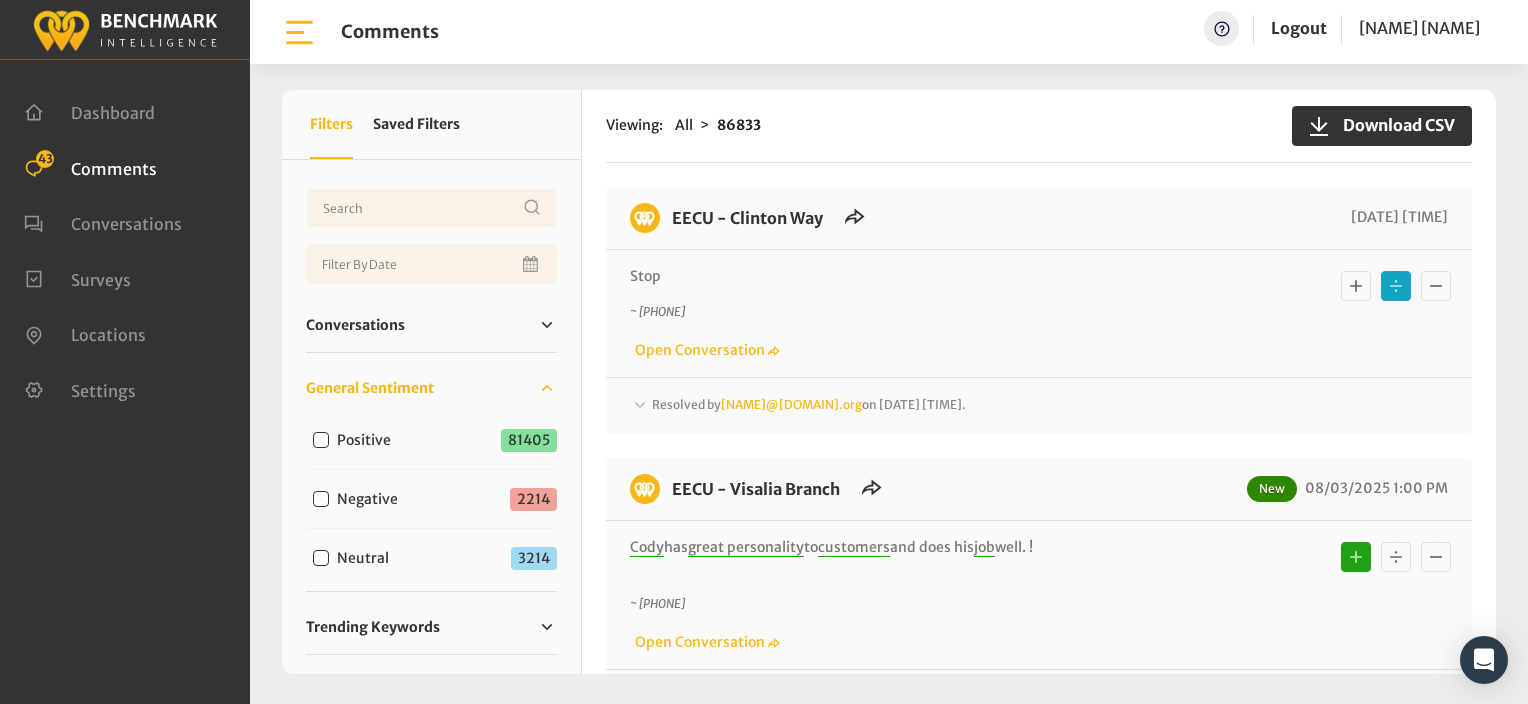 click on "on [DATE] [TIME]" 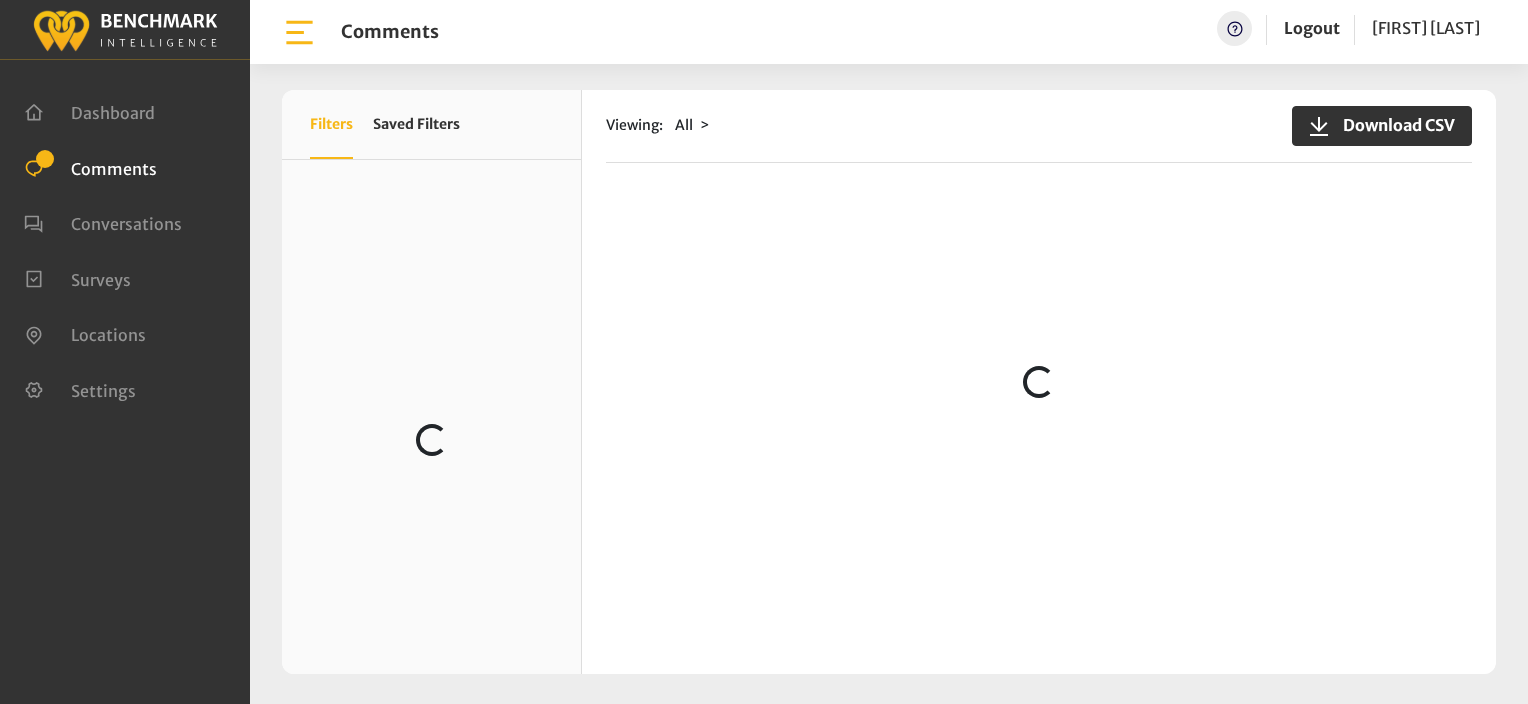 scroll, scrollTop: 0, scrollLeft: 0, axis: both 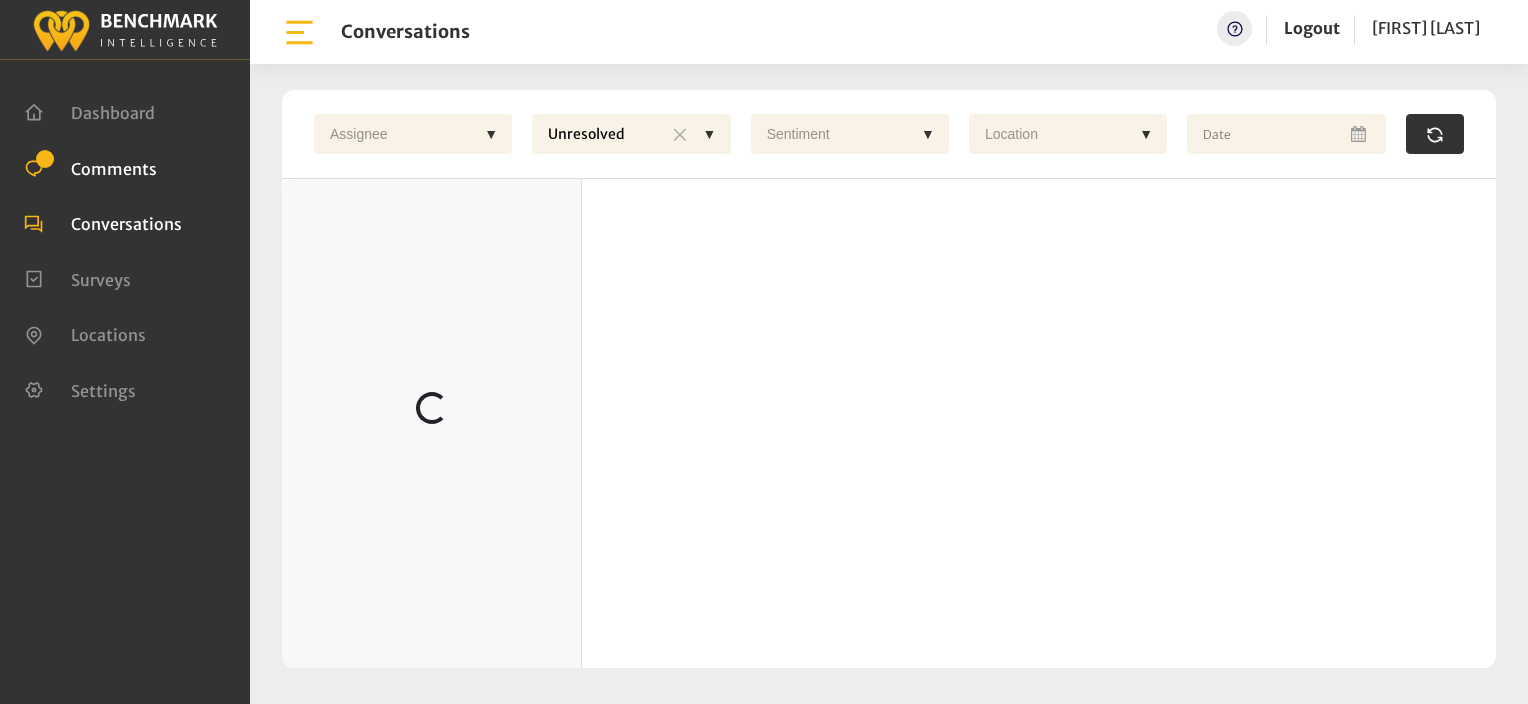 click on "Comments" 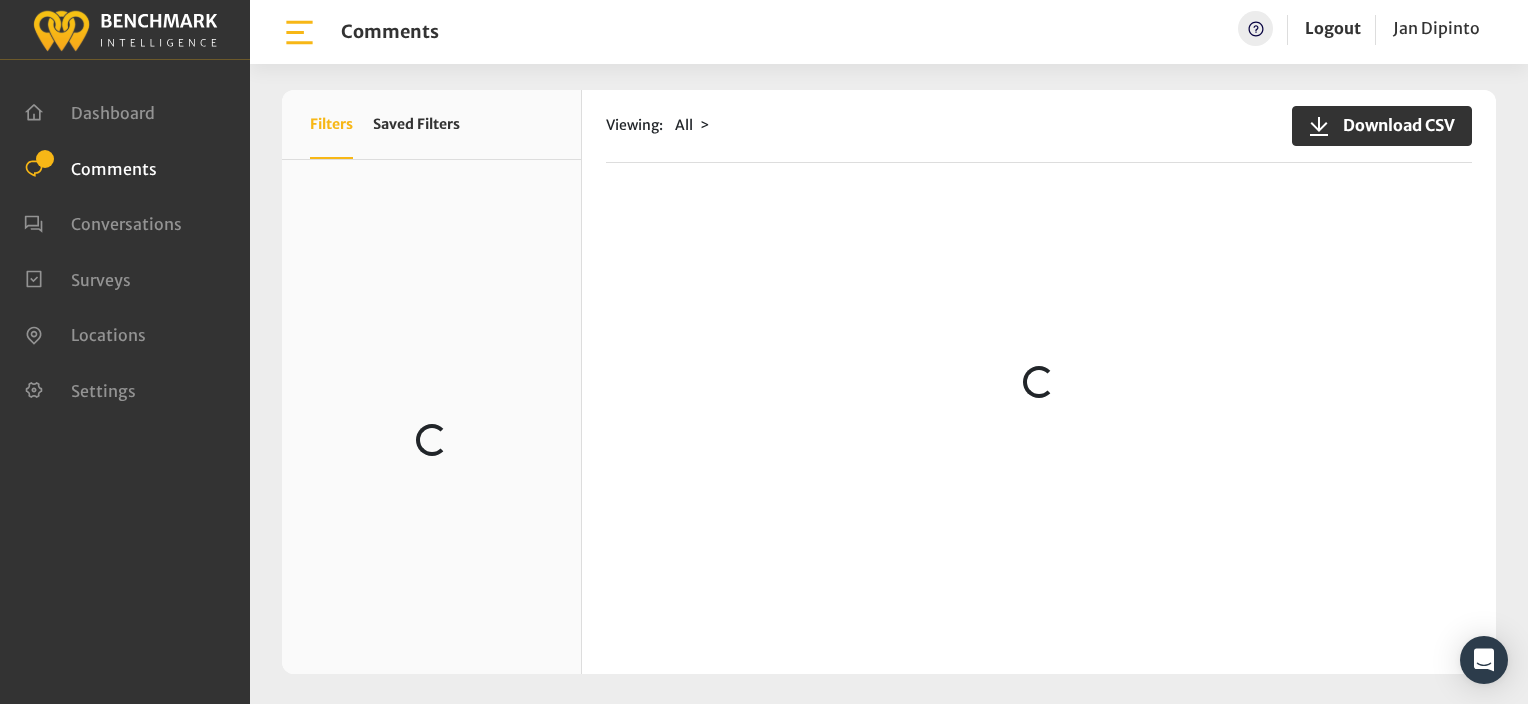 scroll, scrollTop: 0, scrollLeft: 0, axis: both 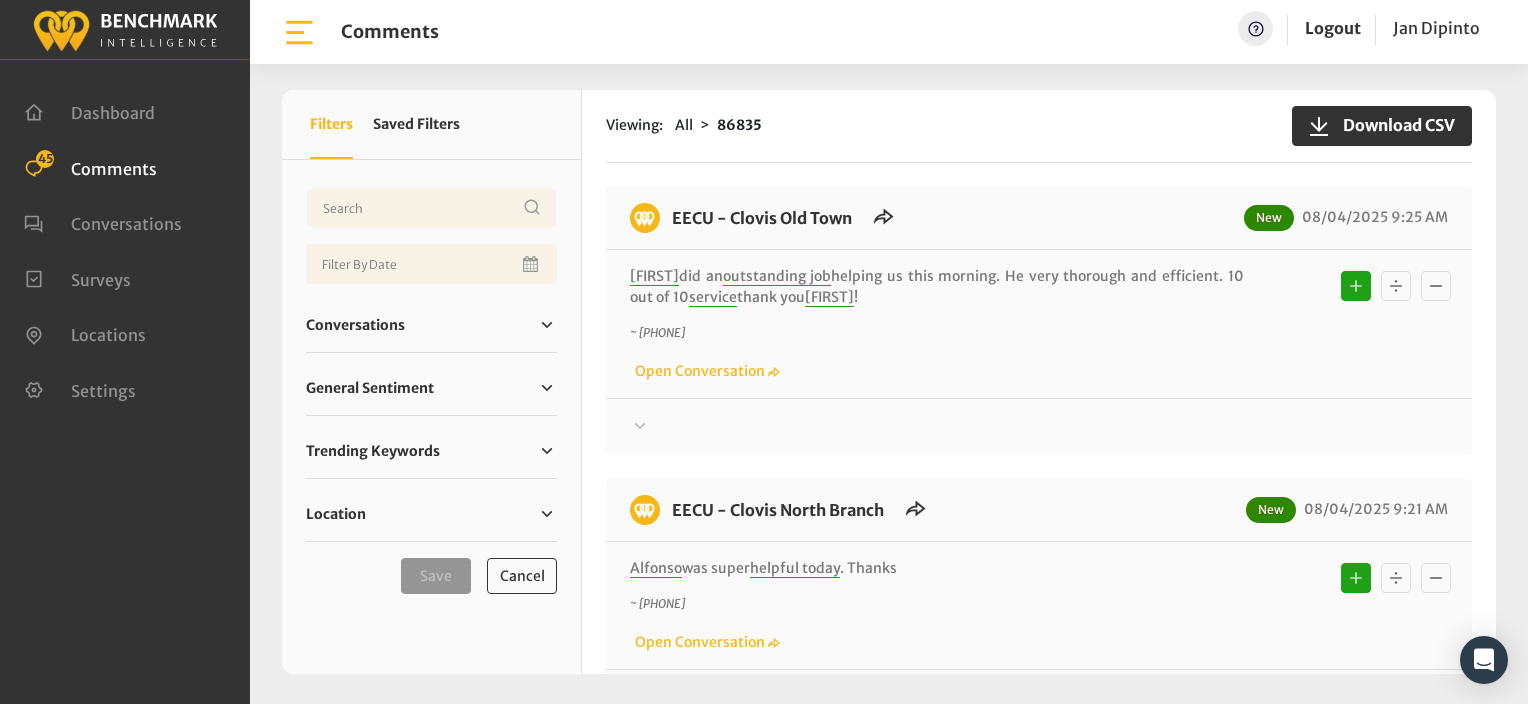 click at bounding box center [431, 264] 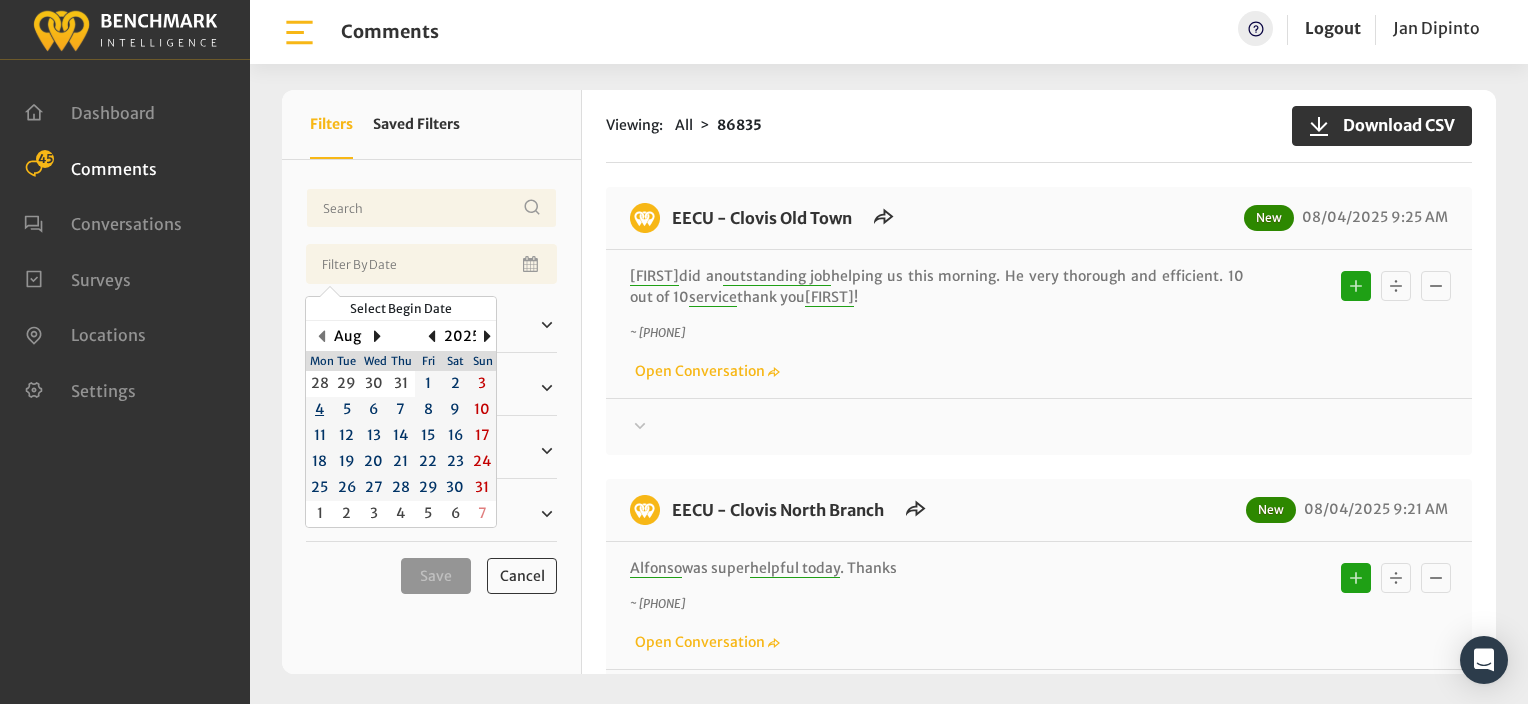 click at bounding box center [318, 336] 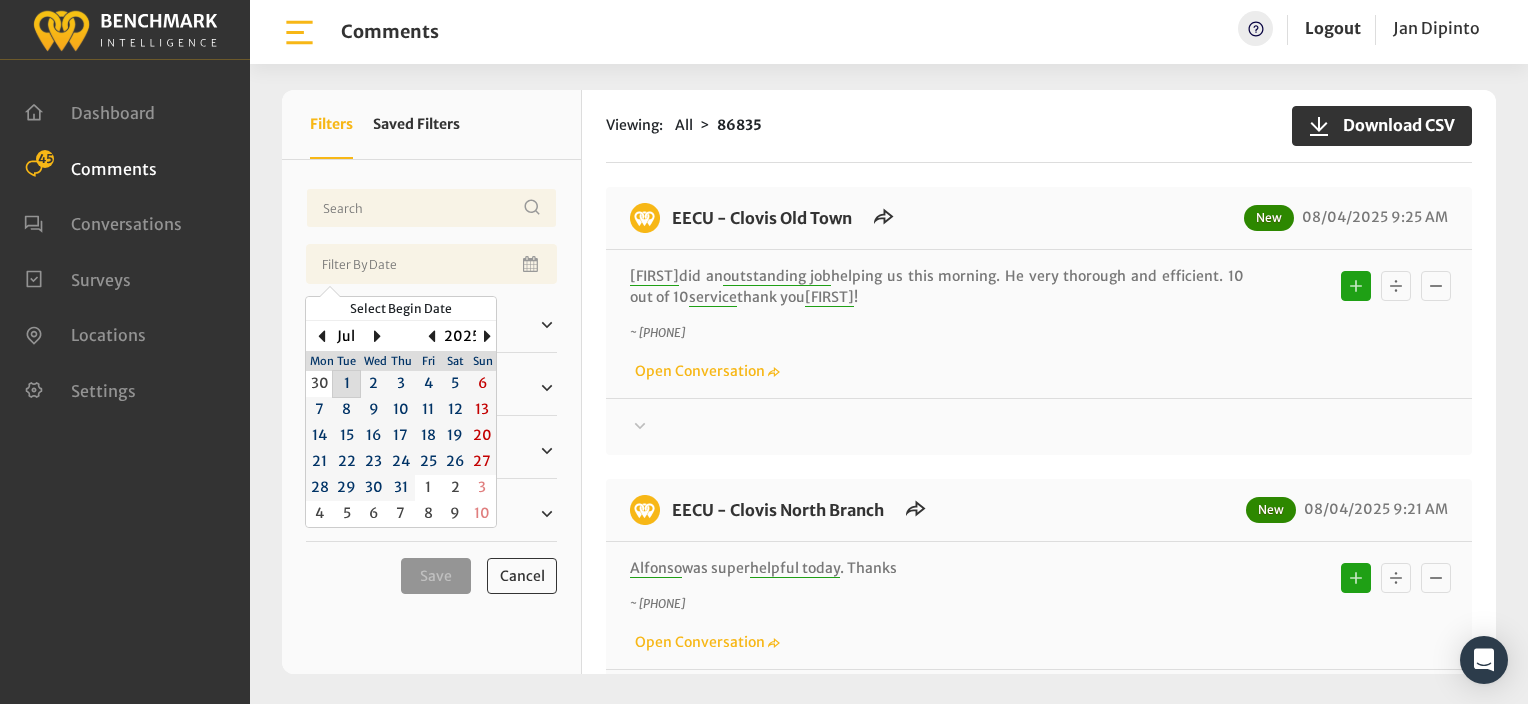 click on "1" at bounding box center (347, 383) 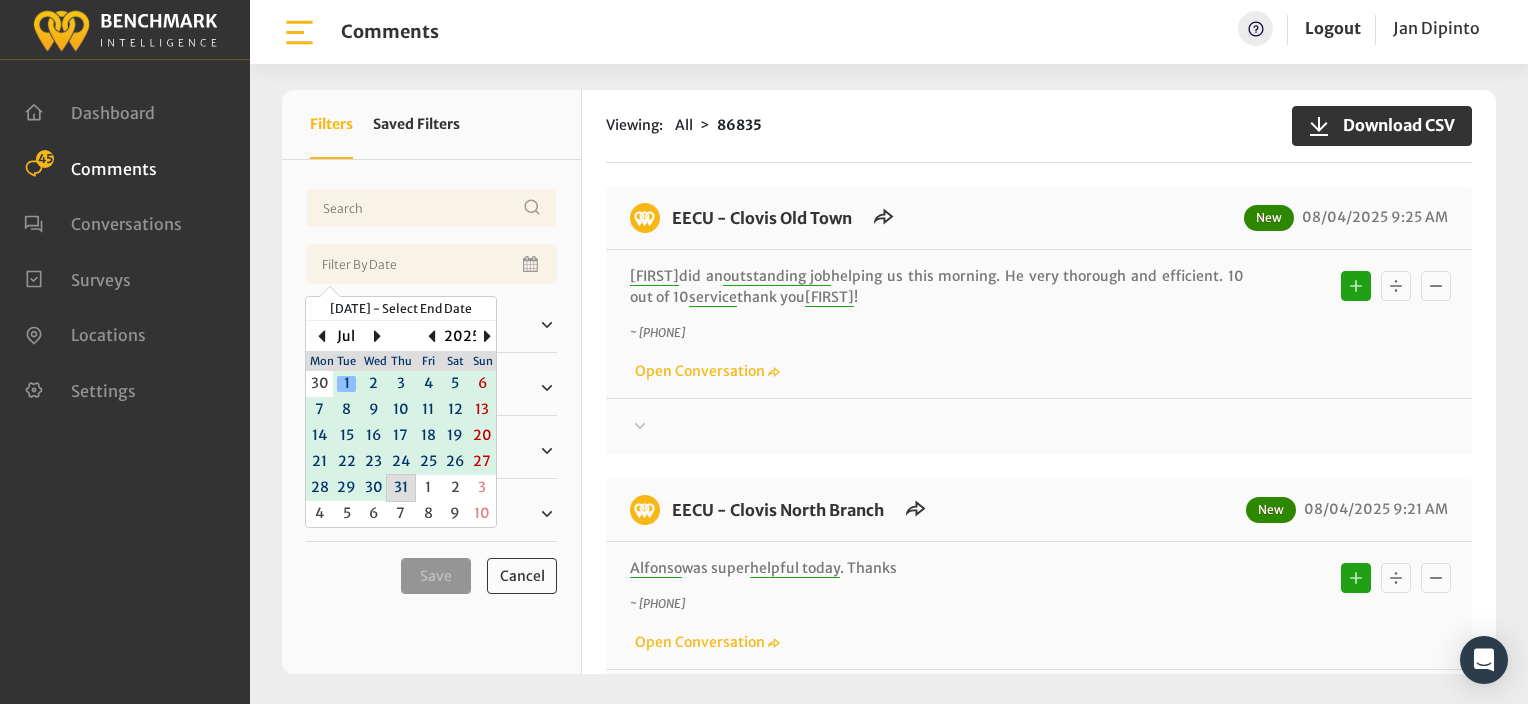 click on "31" at bounding box center (401, 487) 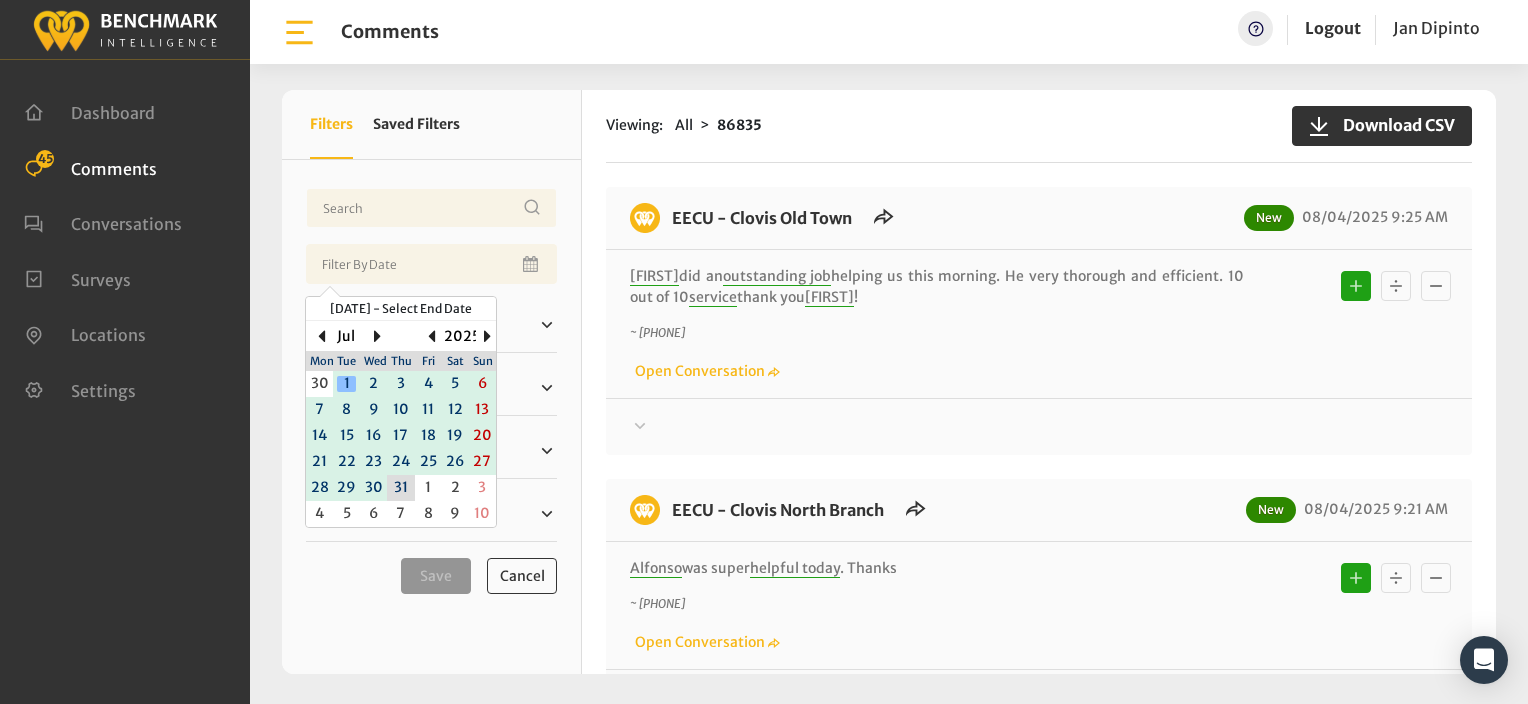type on "07-01-2025 - 07-31-2025" 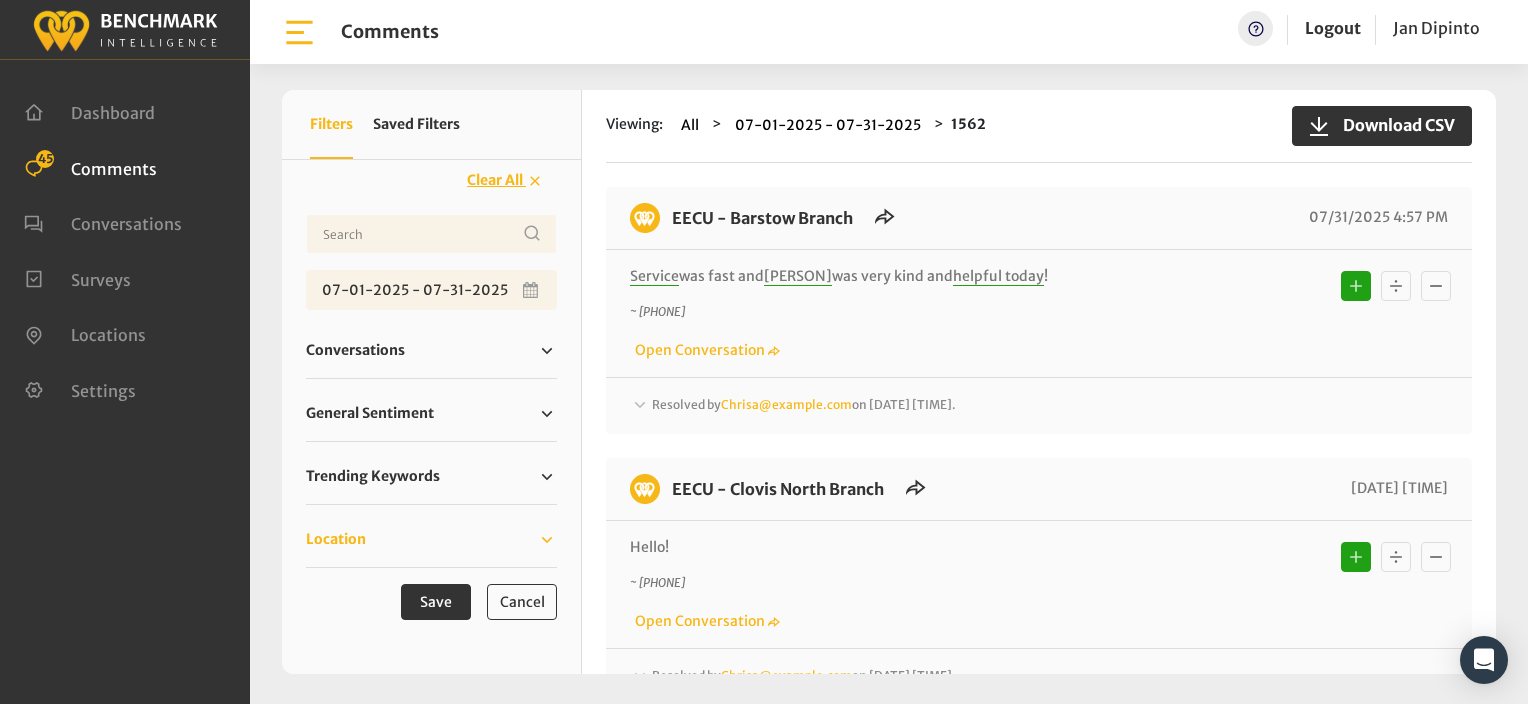 click on "Location" at bounding box center [336, 539] 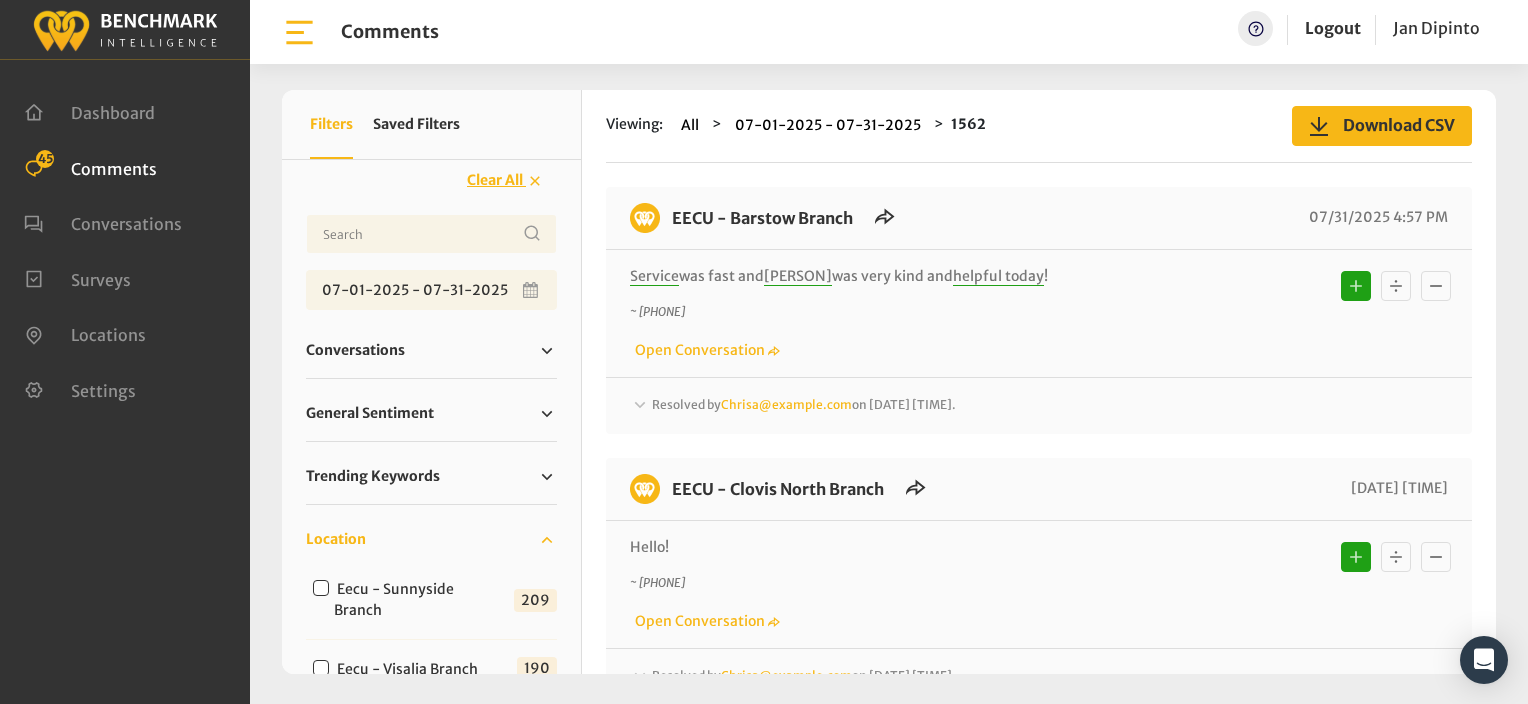 click on "Download CSV" 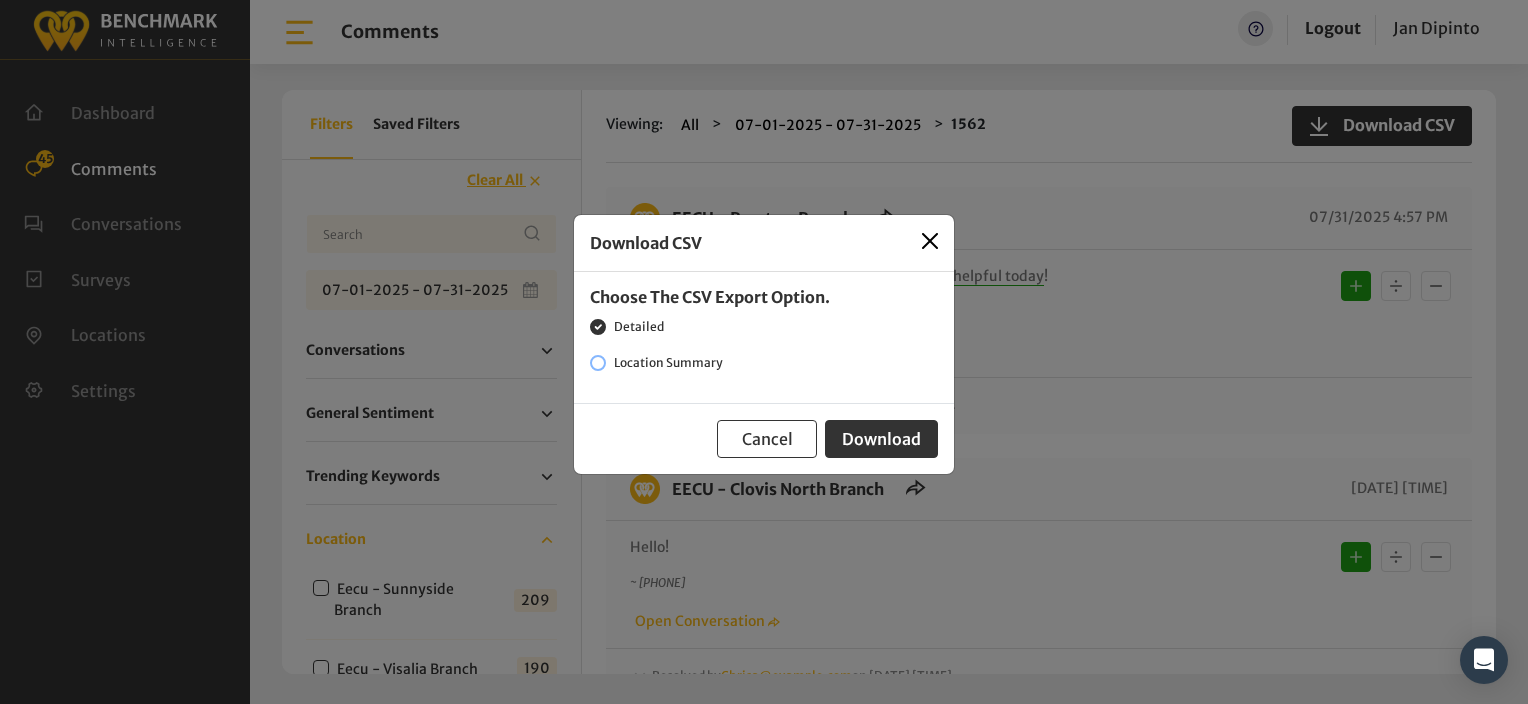 click 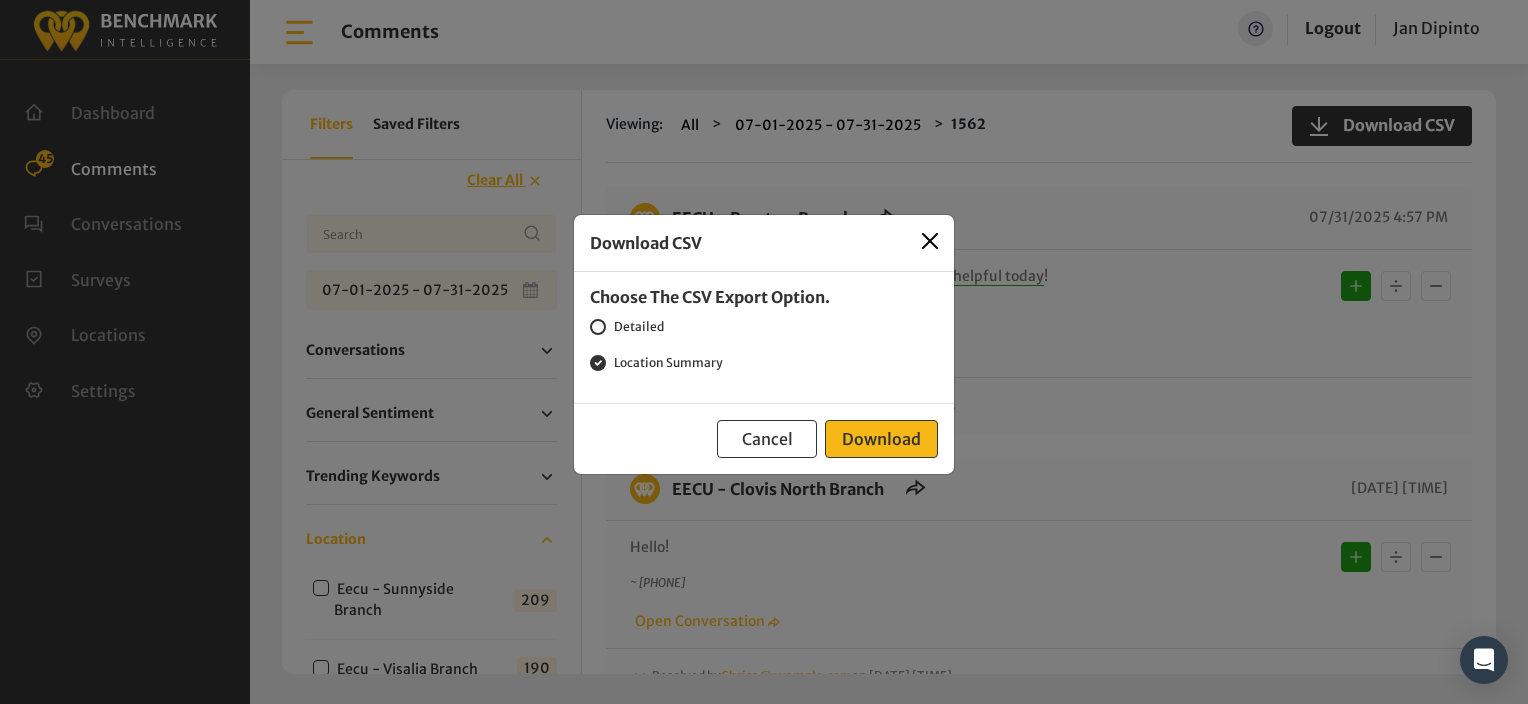 click on "Download" 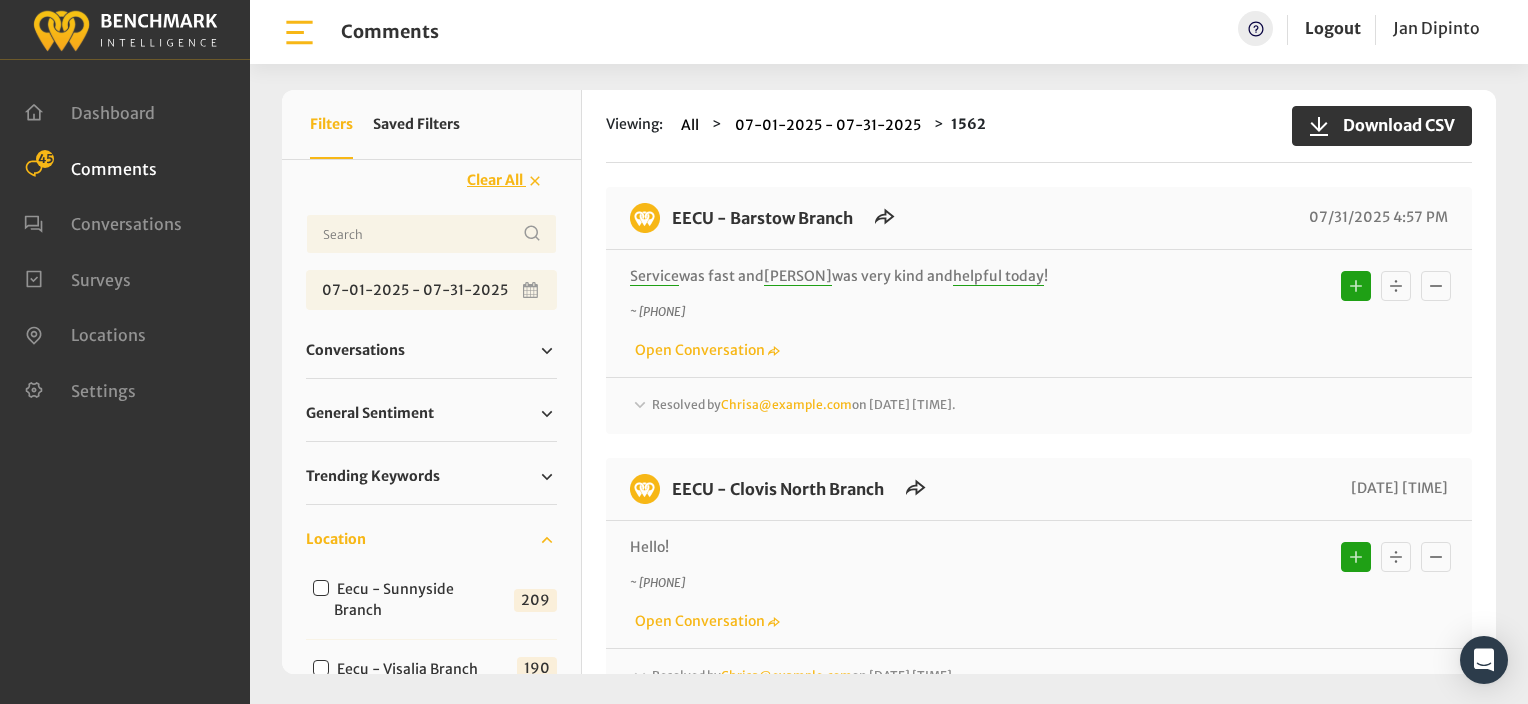 click on "EECU - Barstow Branch
07/31/2025 4:57 PM
Service  was fast and  Veronica  was very kind and  helpful today !
~ +15597058897
Open Conversation" 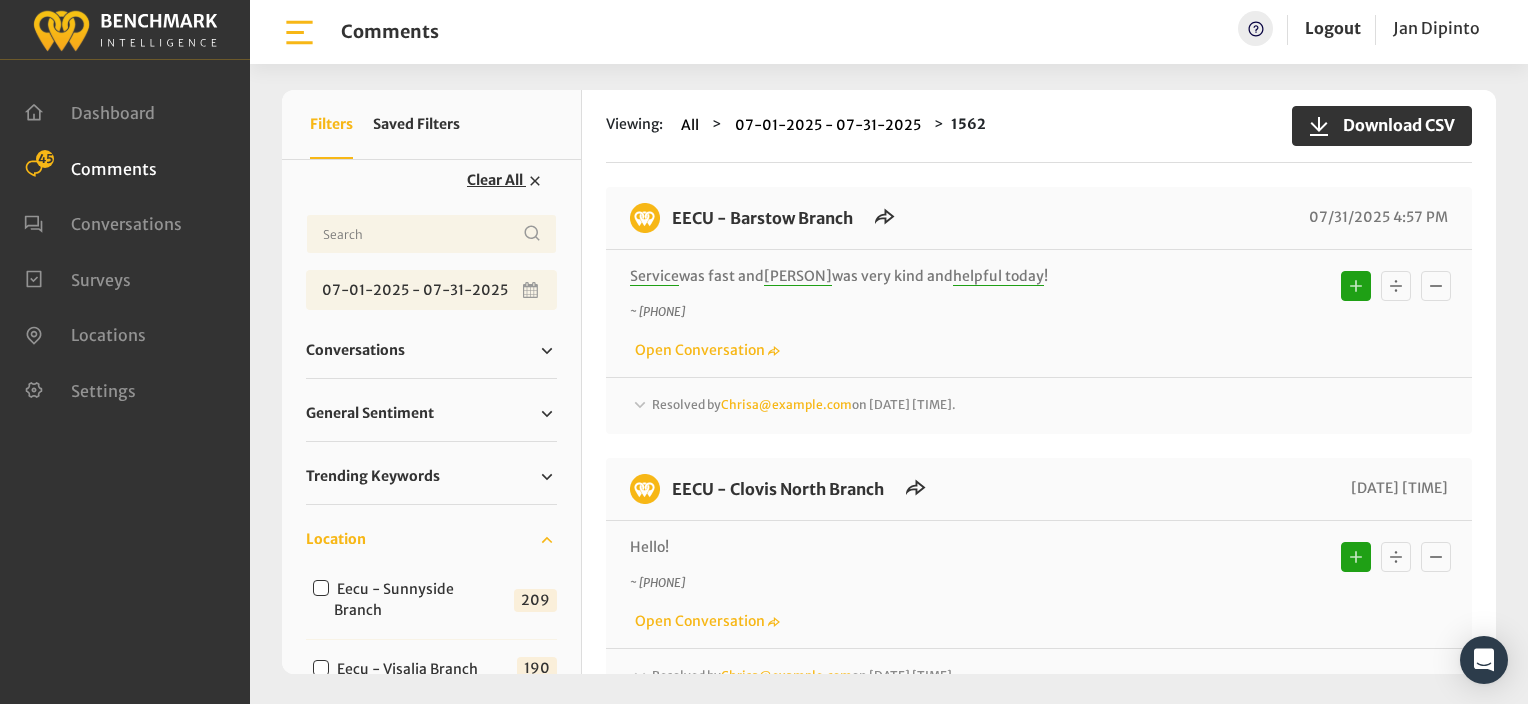 click on "Clear All" at bounding box center (495, 180) 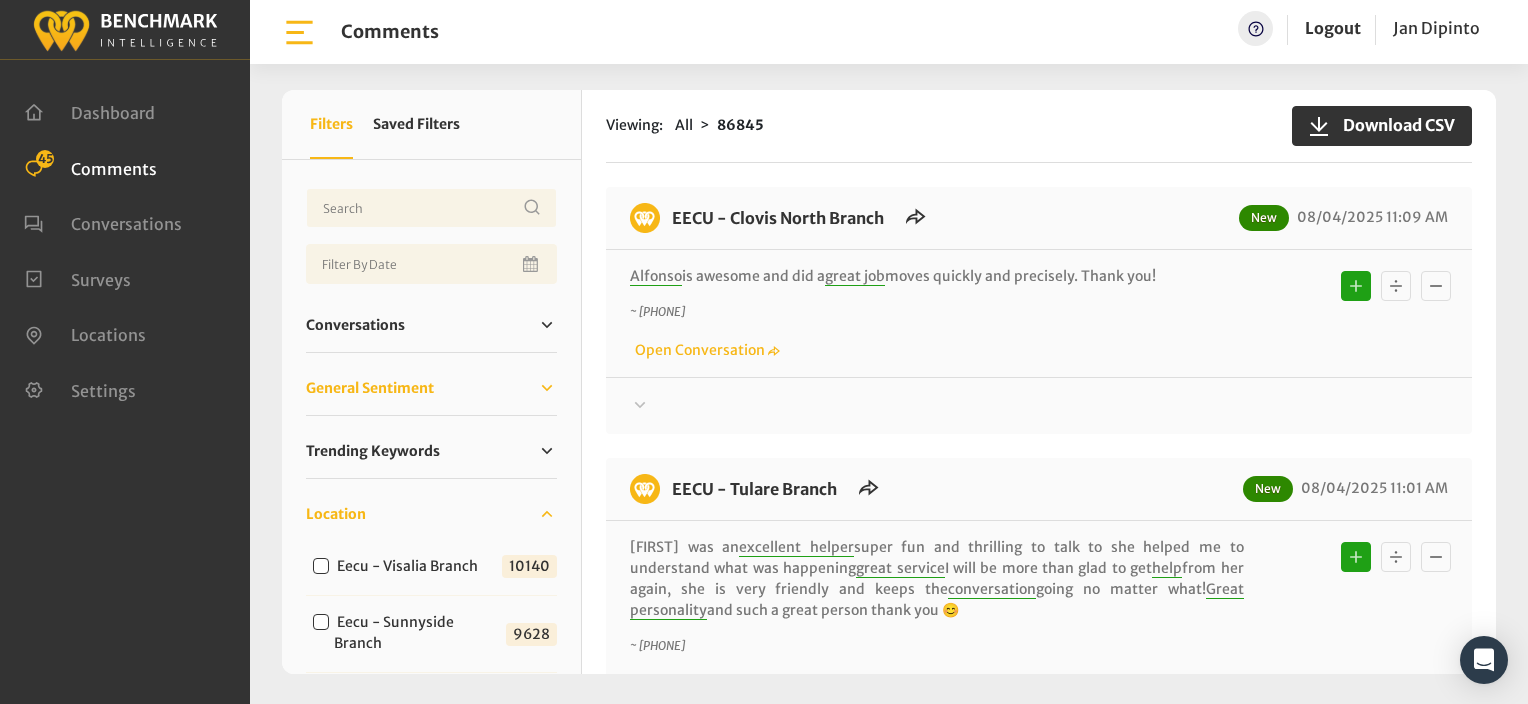 click on "General Sentiment" at bounding box center [370, 388] 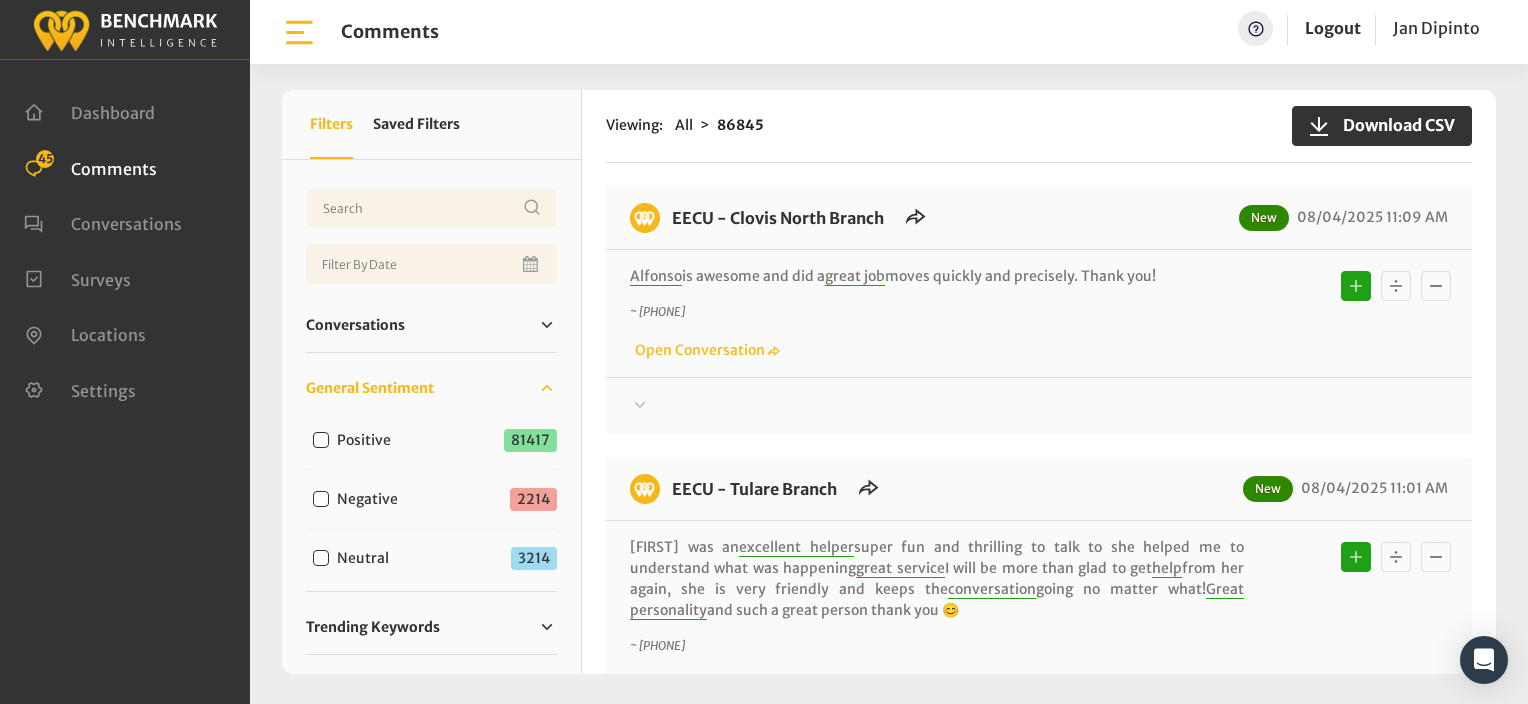 click on "Negative" at bounding box center (321, 499) 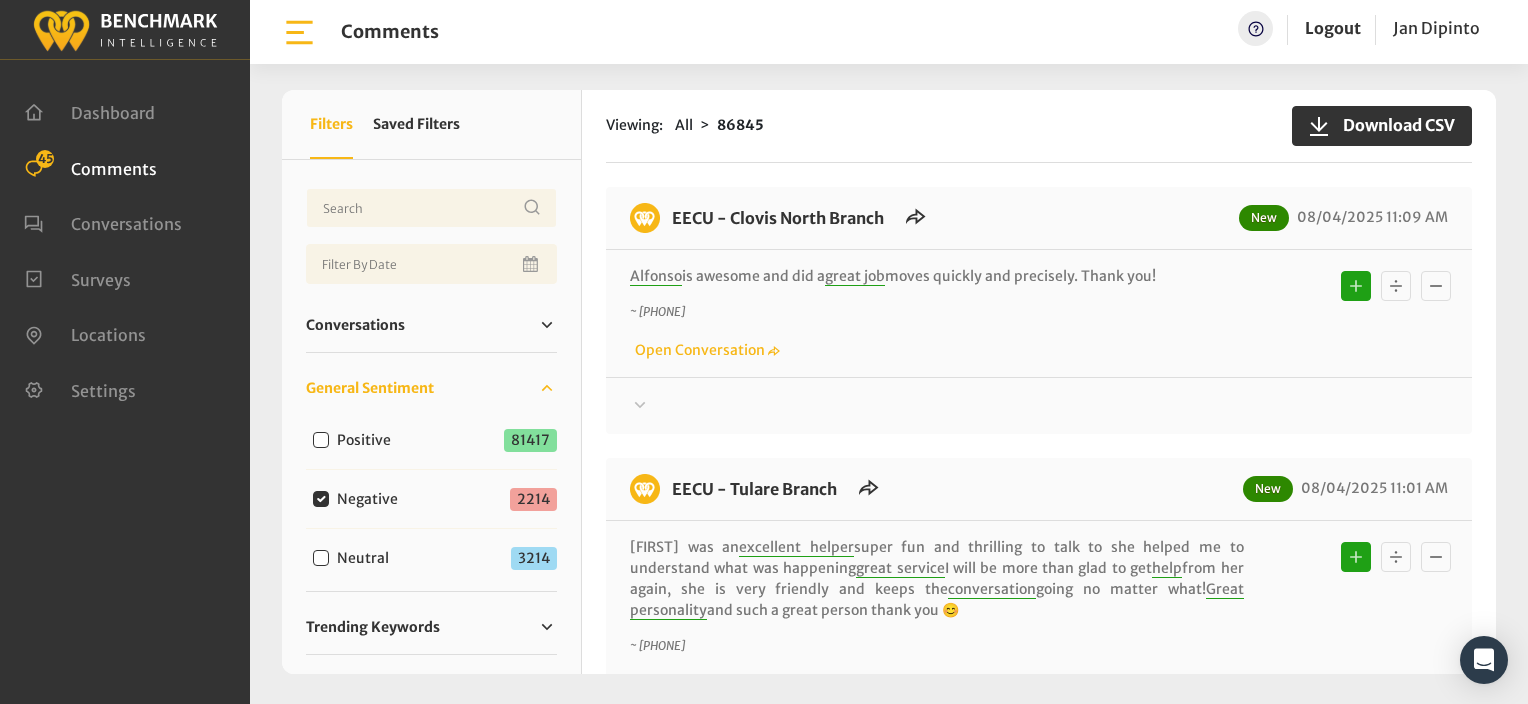 checkbox on "true" 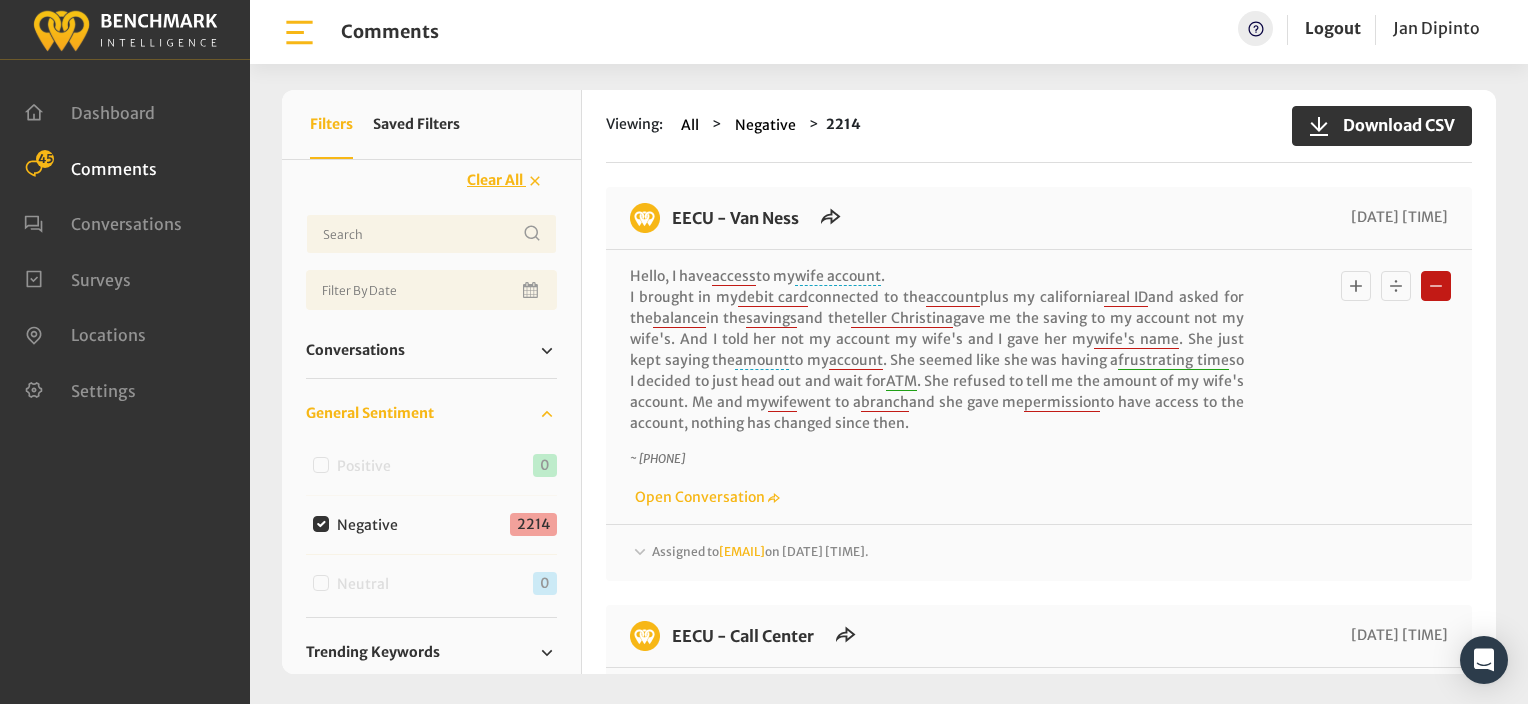 drag, startPoint x: 614, startPoint y: 212, endPoint x: 1468, endPoint y: 464, distance: 890.4044 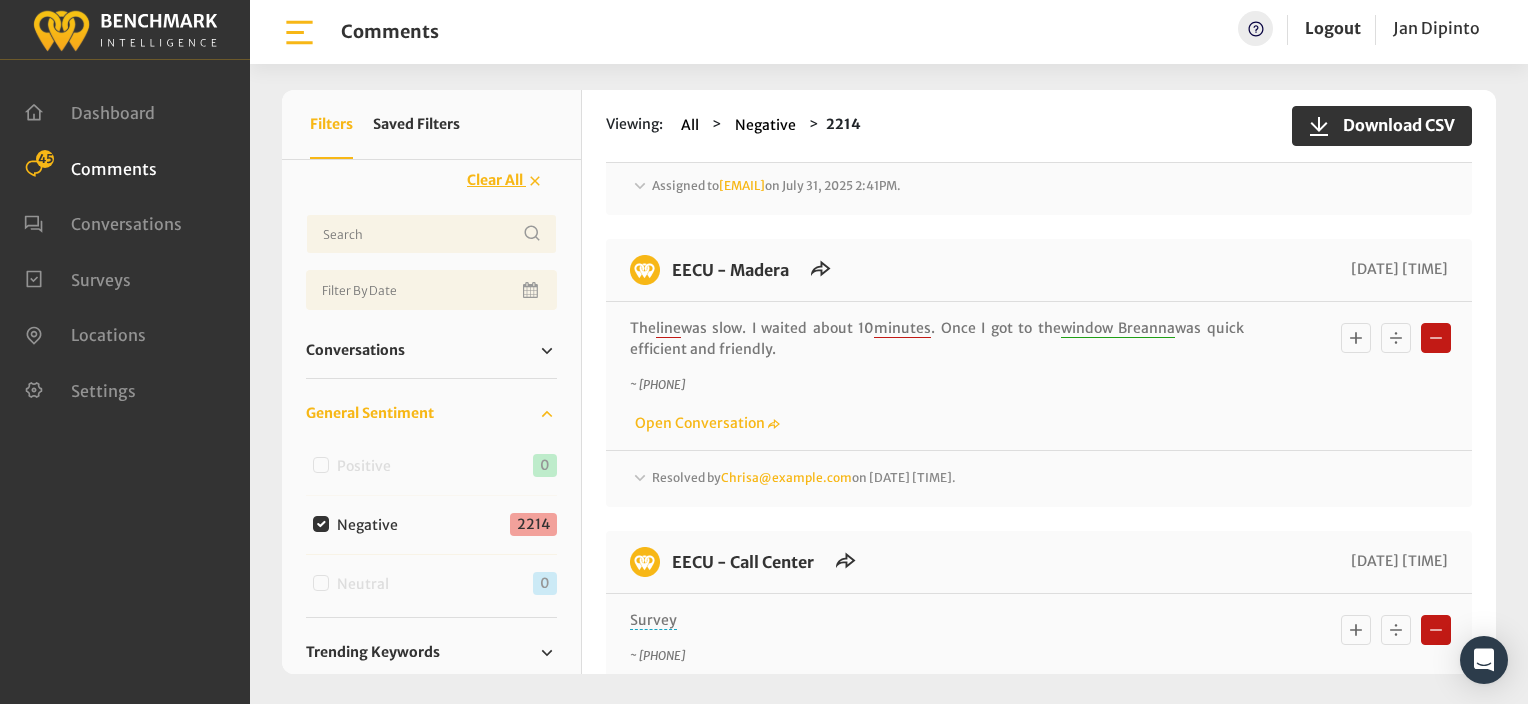 scroll, scrollTop: 700, scrollLeft: 0, axis: vertical 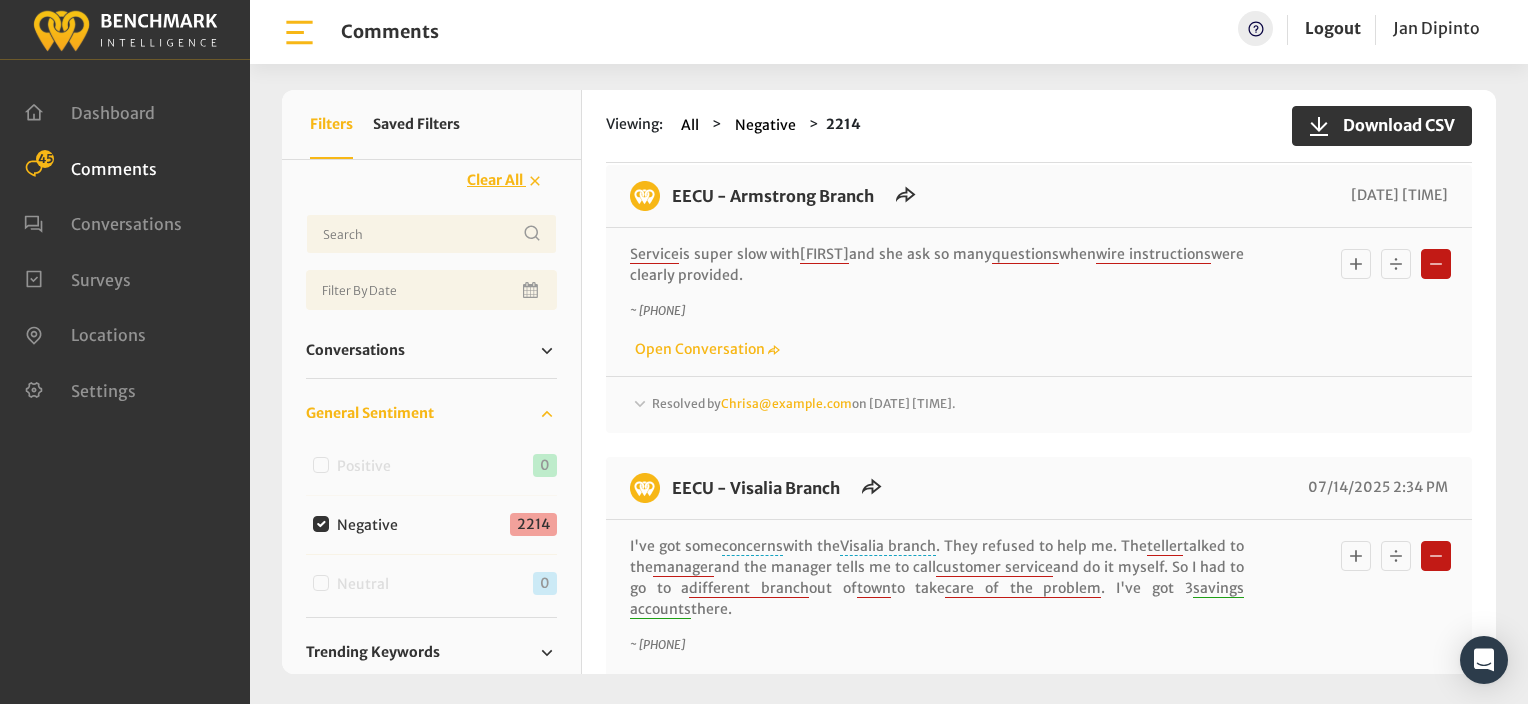 drag, startPoint x: 619, startPoint y: 188, endPoint x: 1299, endPoint y: 272, distance: 685.1686 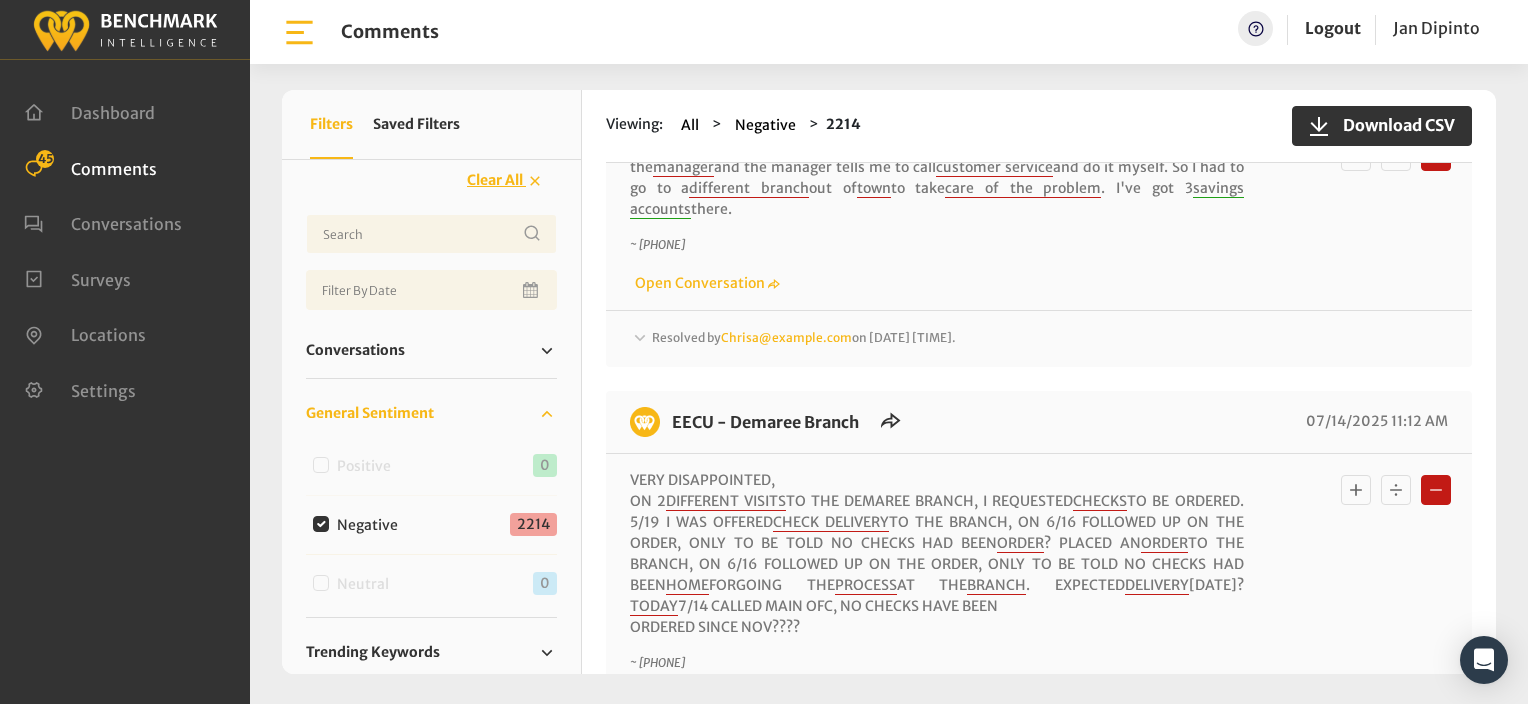 scroll, scrollTop: 2100, scrollLeft: 0, axis: vertical 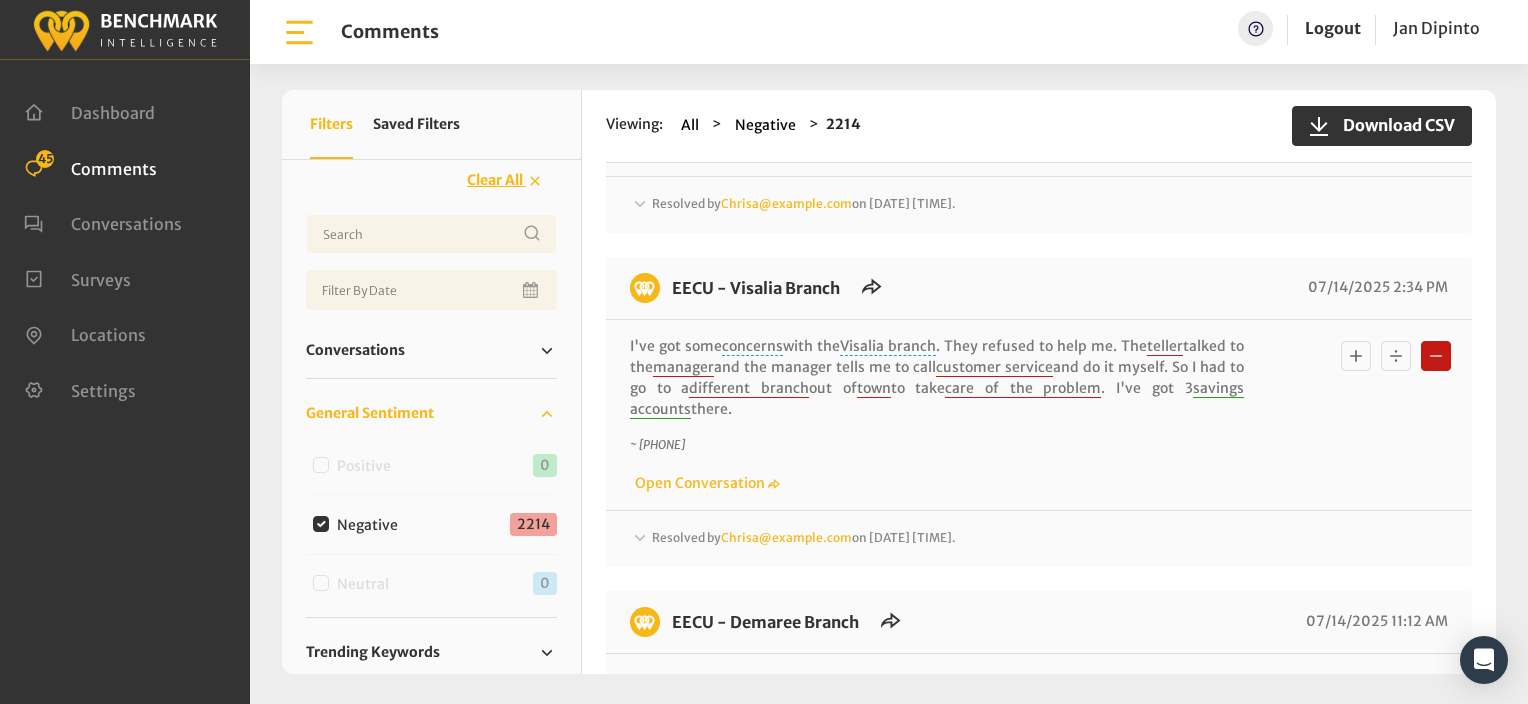 drag, startPoint x: 615, startPoint y: 282, endPoint x: 1212, endPoint y: 410, distance: 610.56775 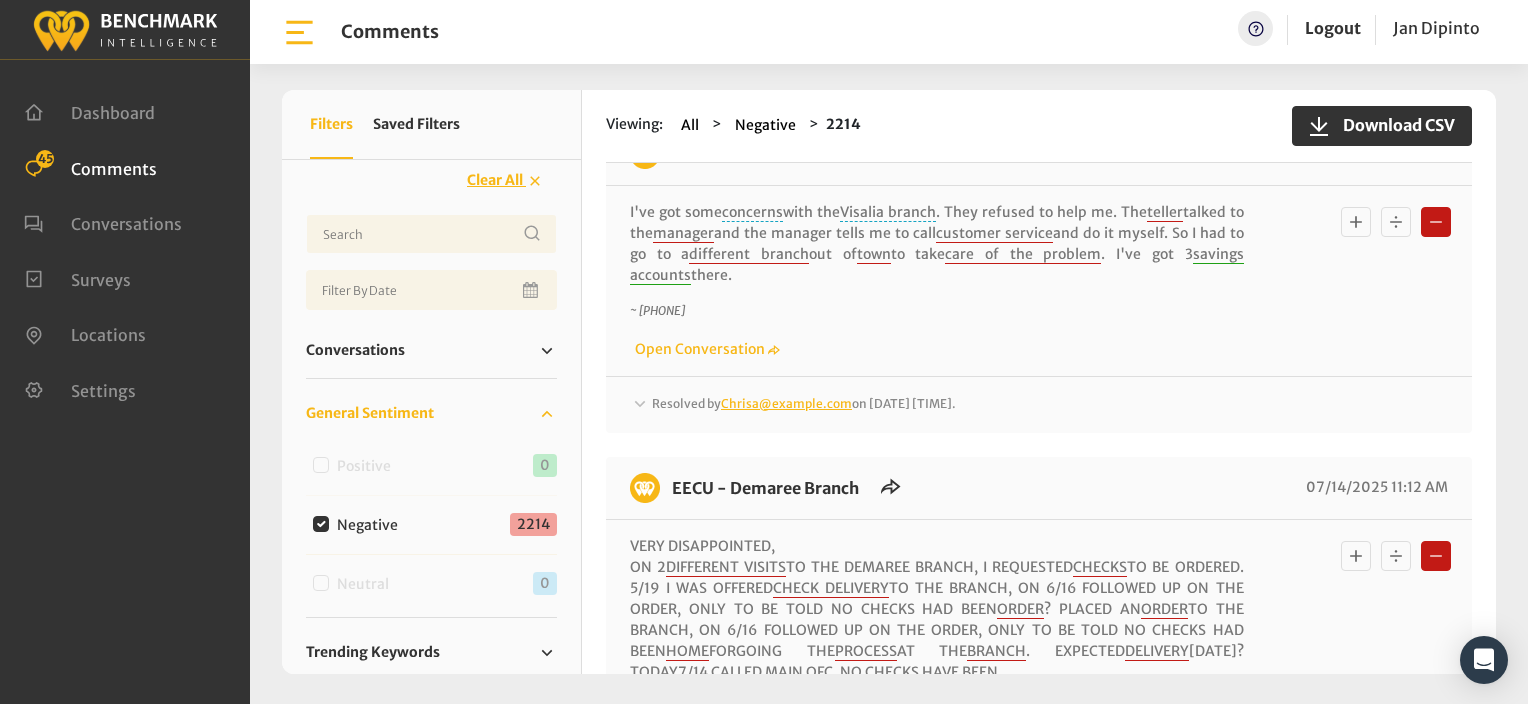 scroll, scrollTop: 2400, scrollLeft: 0, axis: vertical 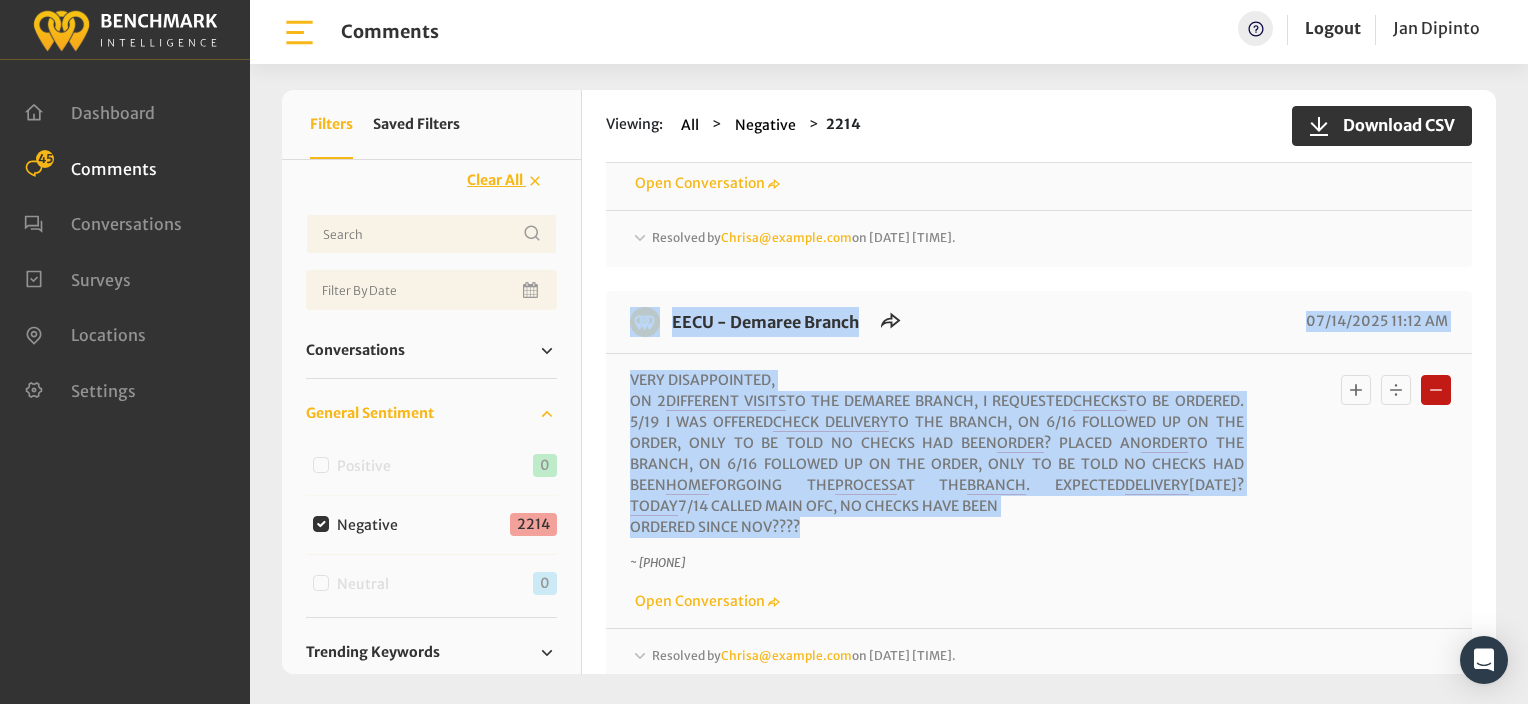 drag, startPoint x: 620, startPoint y: 314, endPoint x: 1324, endPoint y: 501, distance: 728.41266 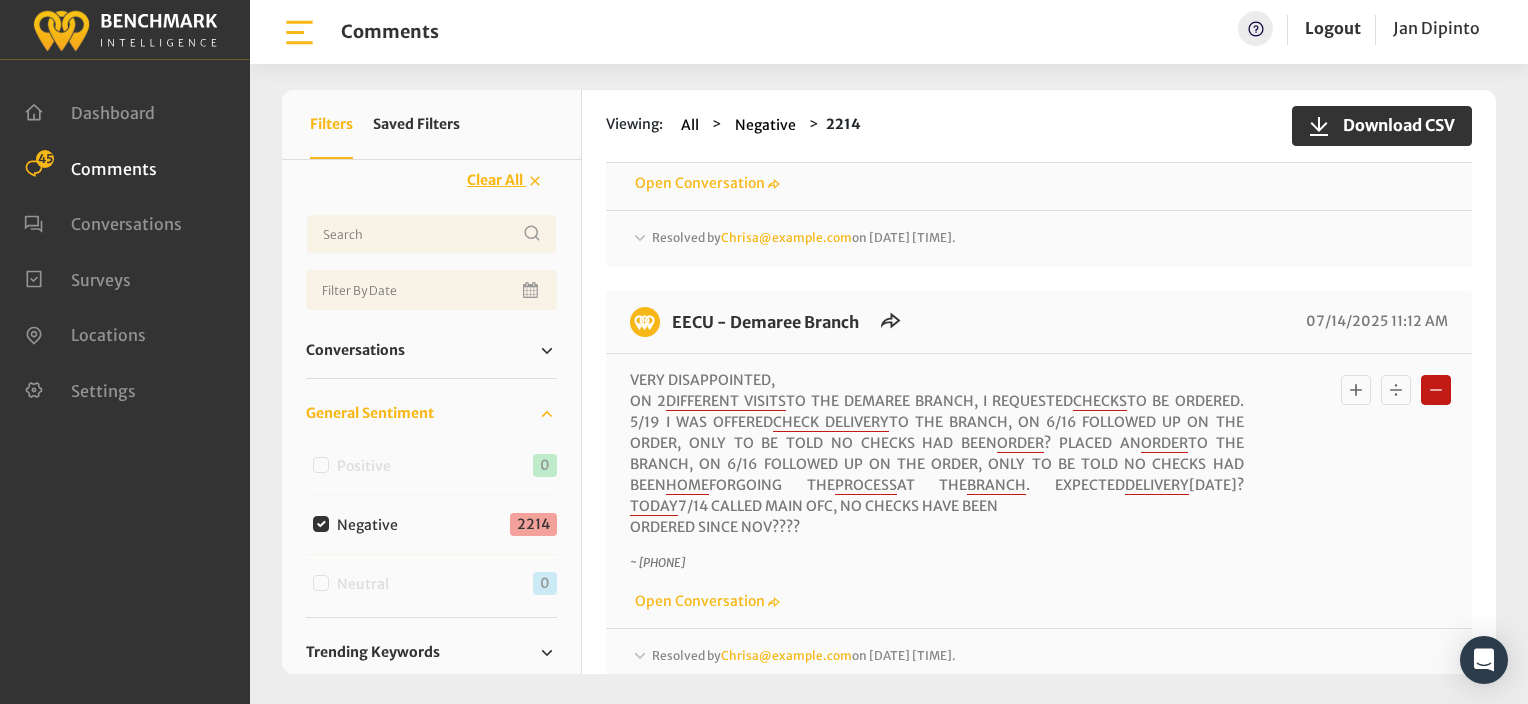click on "~ +15596232373
Open Conversation" 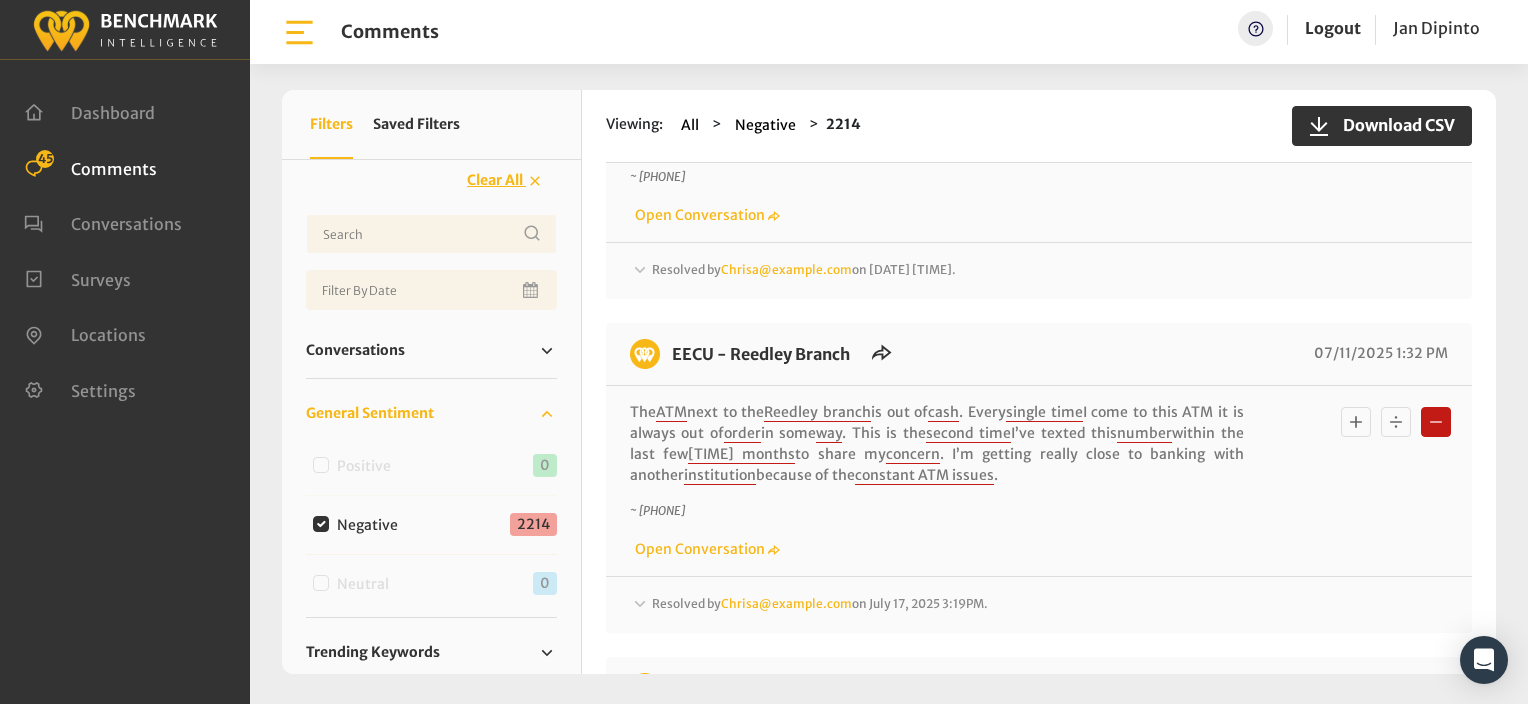 scroll, scrollTop: 2800, scrollLeft: 0, axis: vertical 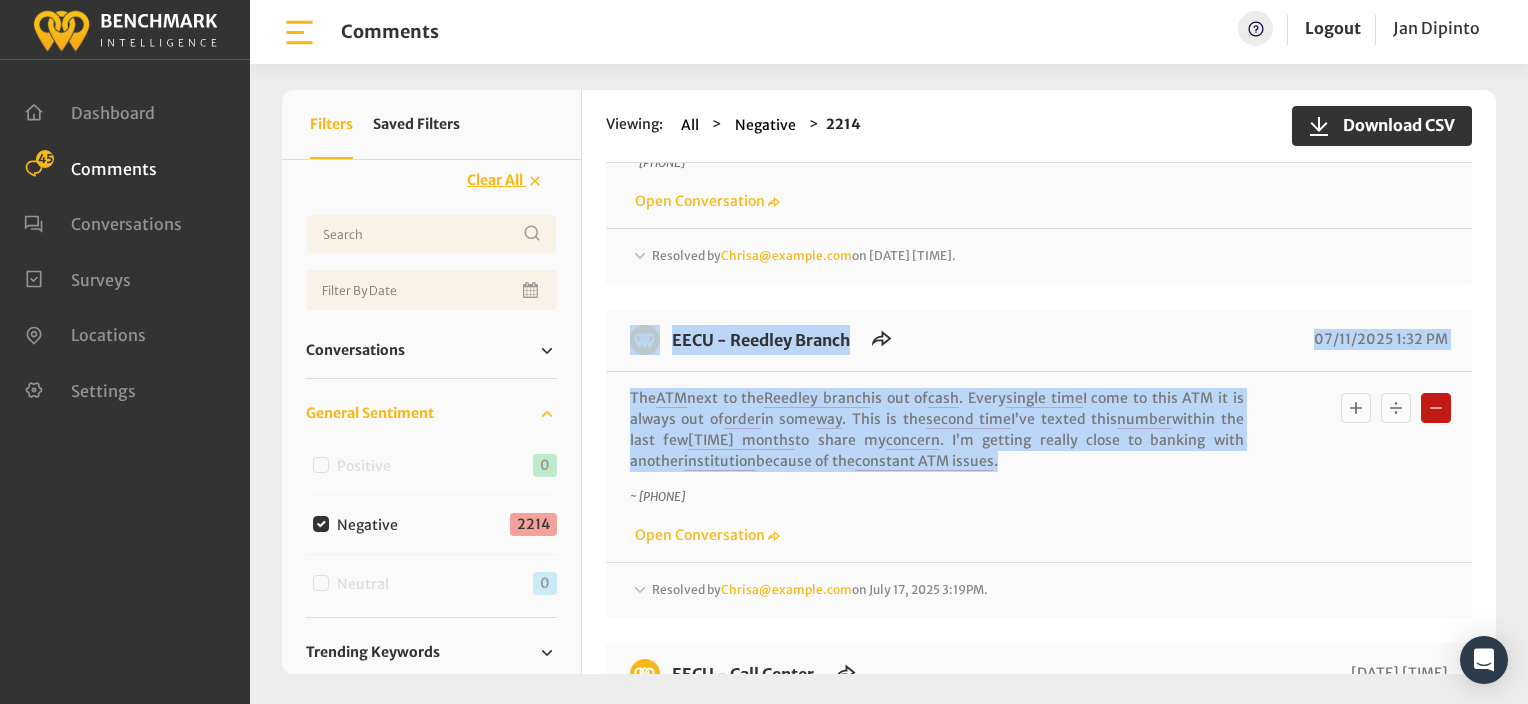 drag, startPoint x: 607, startPoint y: 310, endPoint x: 1467, endPoint y: 443, distance: 870.2235 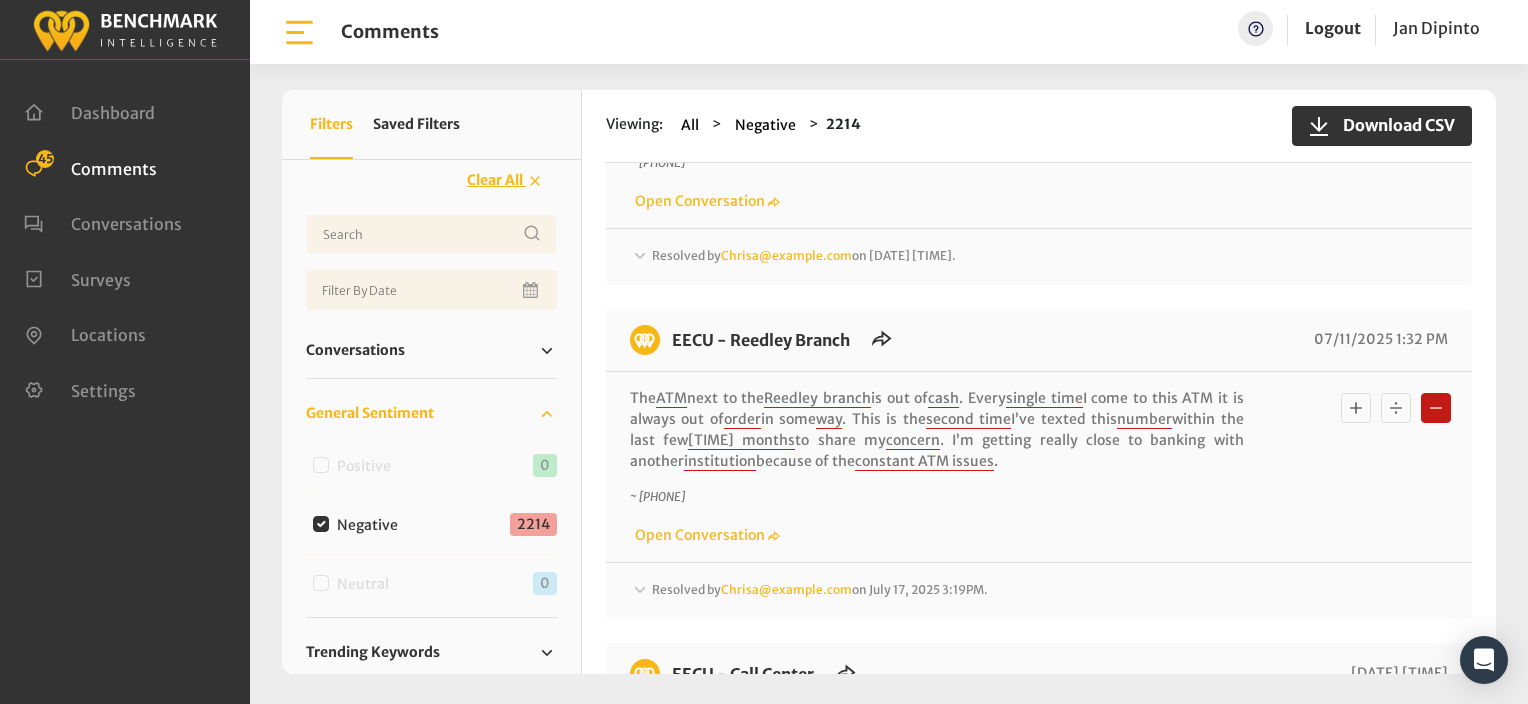 click on "Resolved by
Chrisa@myeecu.org
on July 17, 2025 3:19PM." at bounding box center (1039, -2247) 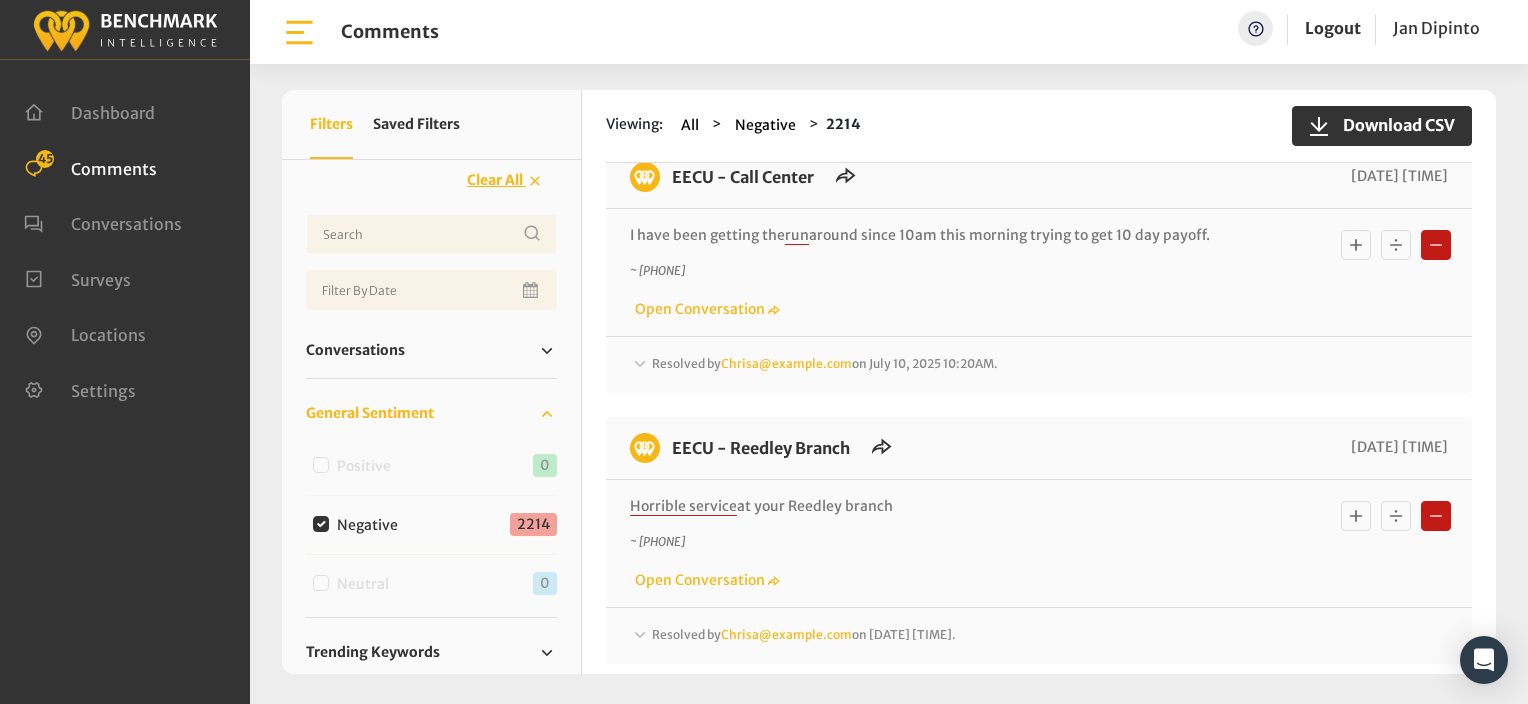 scroll, scrollTop: 3200, scrollLeft: 0, axis: vertical 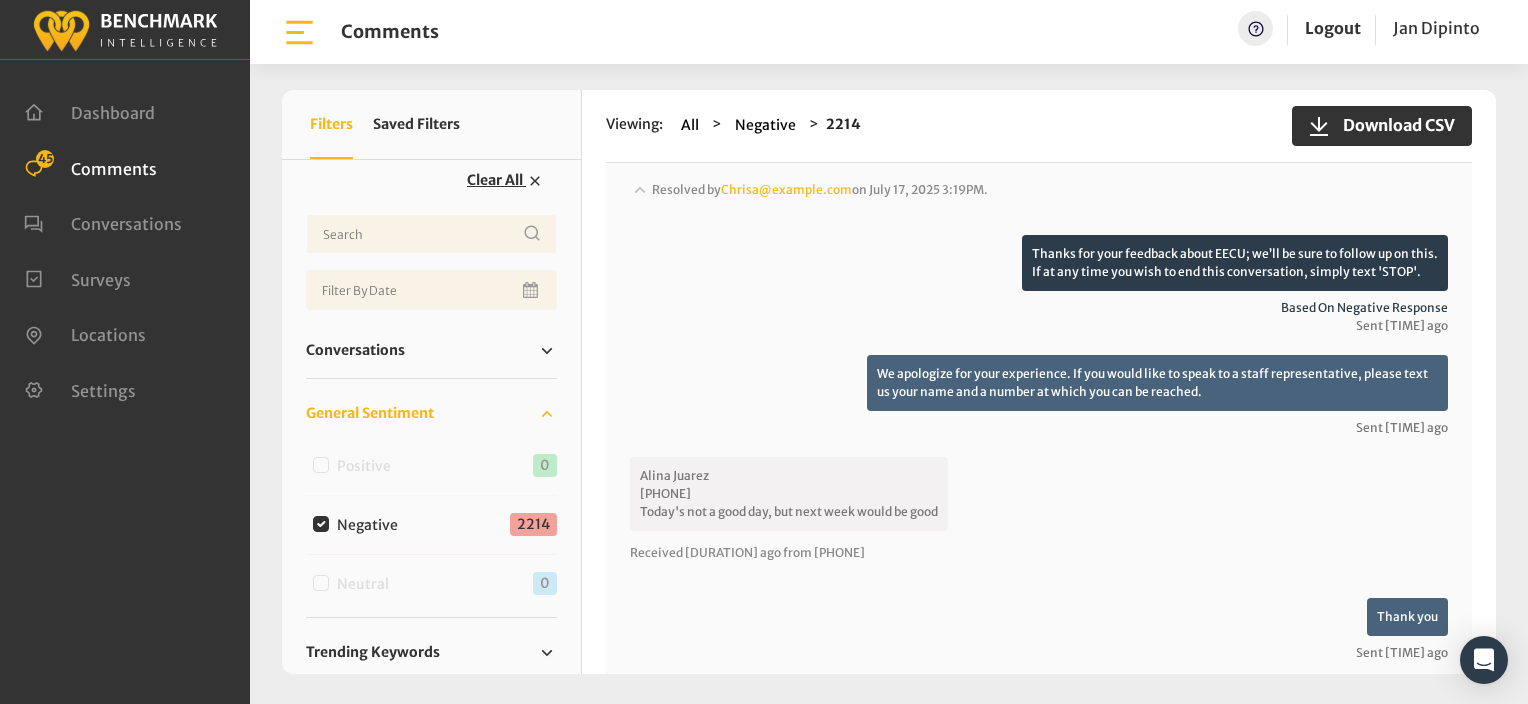click on "Clear All" at bounding box center (495, 180) 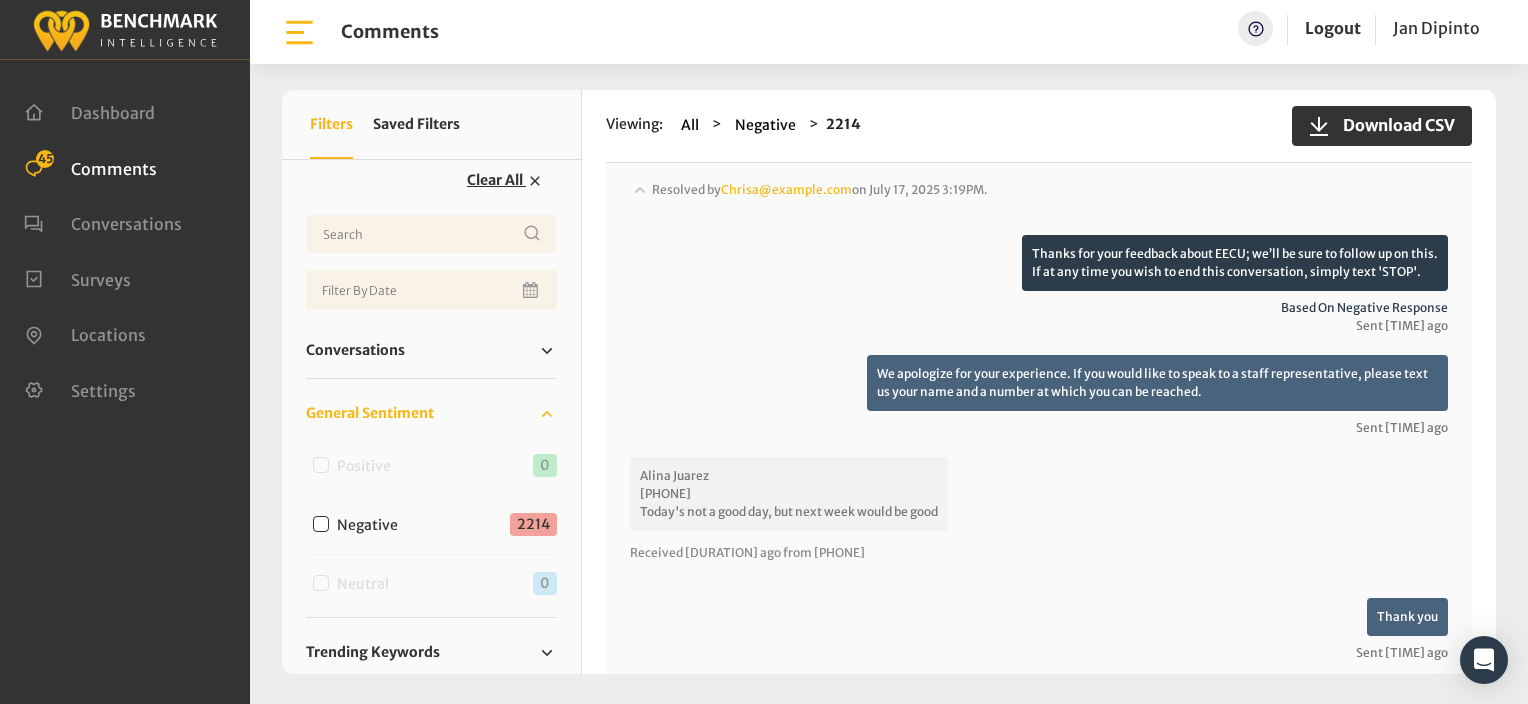 checkbox on "false" 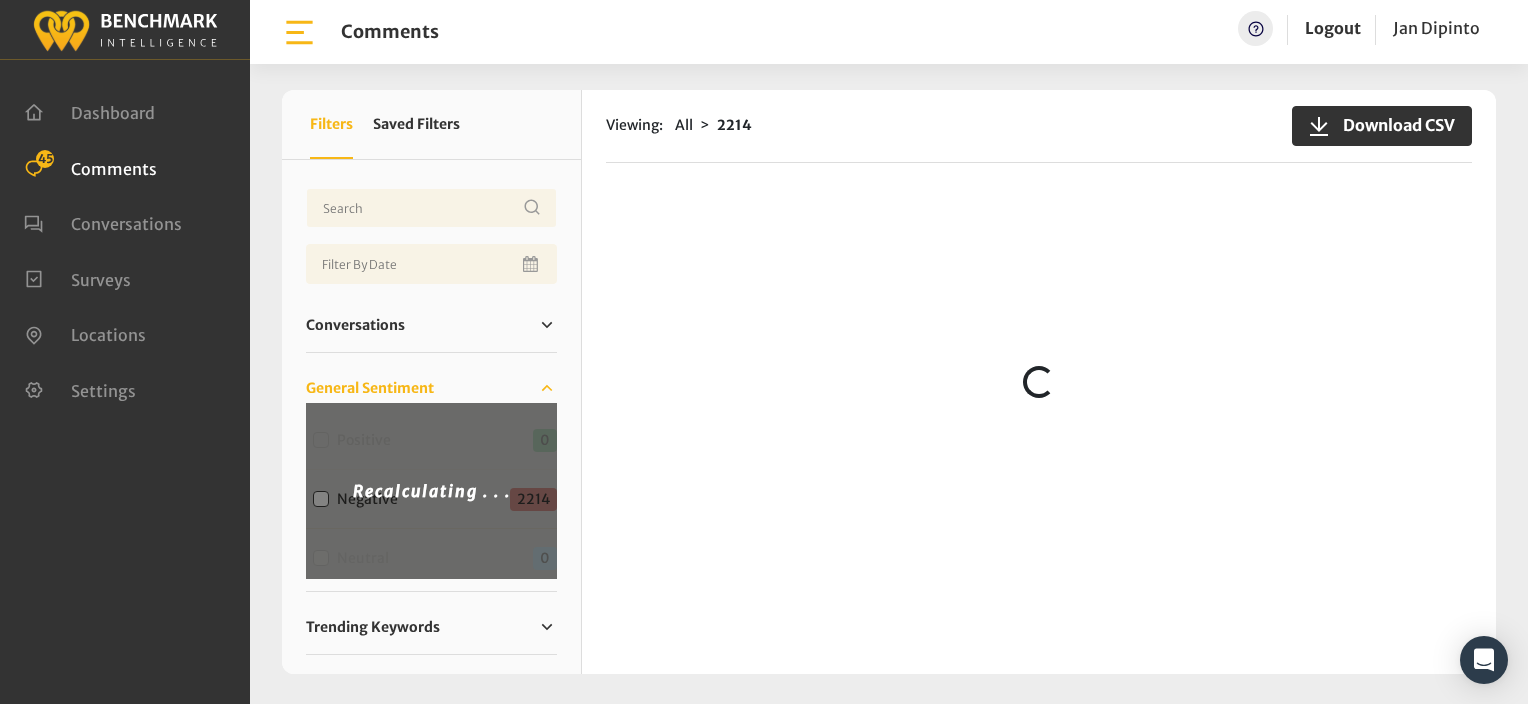 scroll, scrollTop: 0, scrollLeft: 0, axis: both 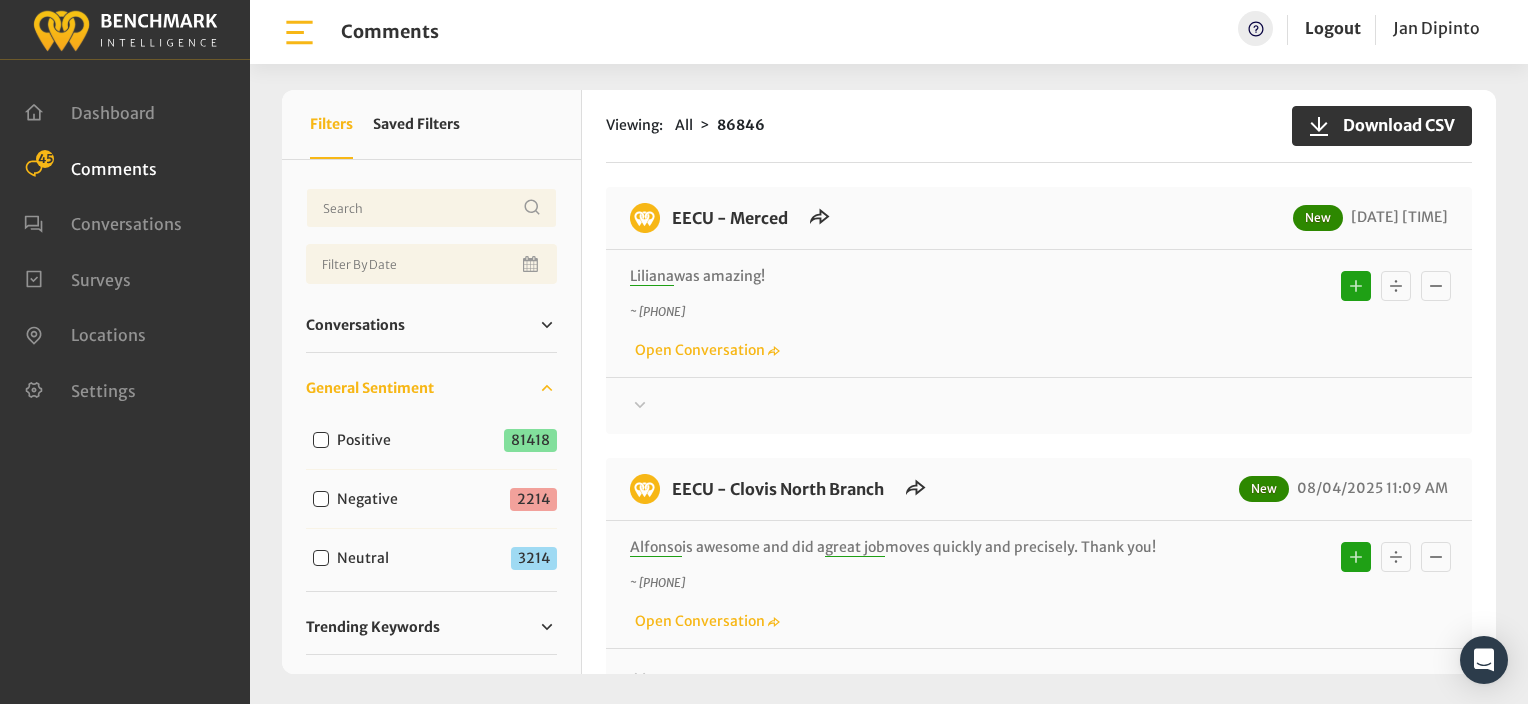 click on "Comments" 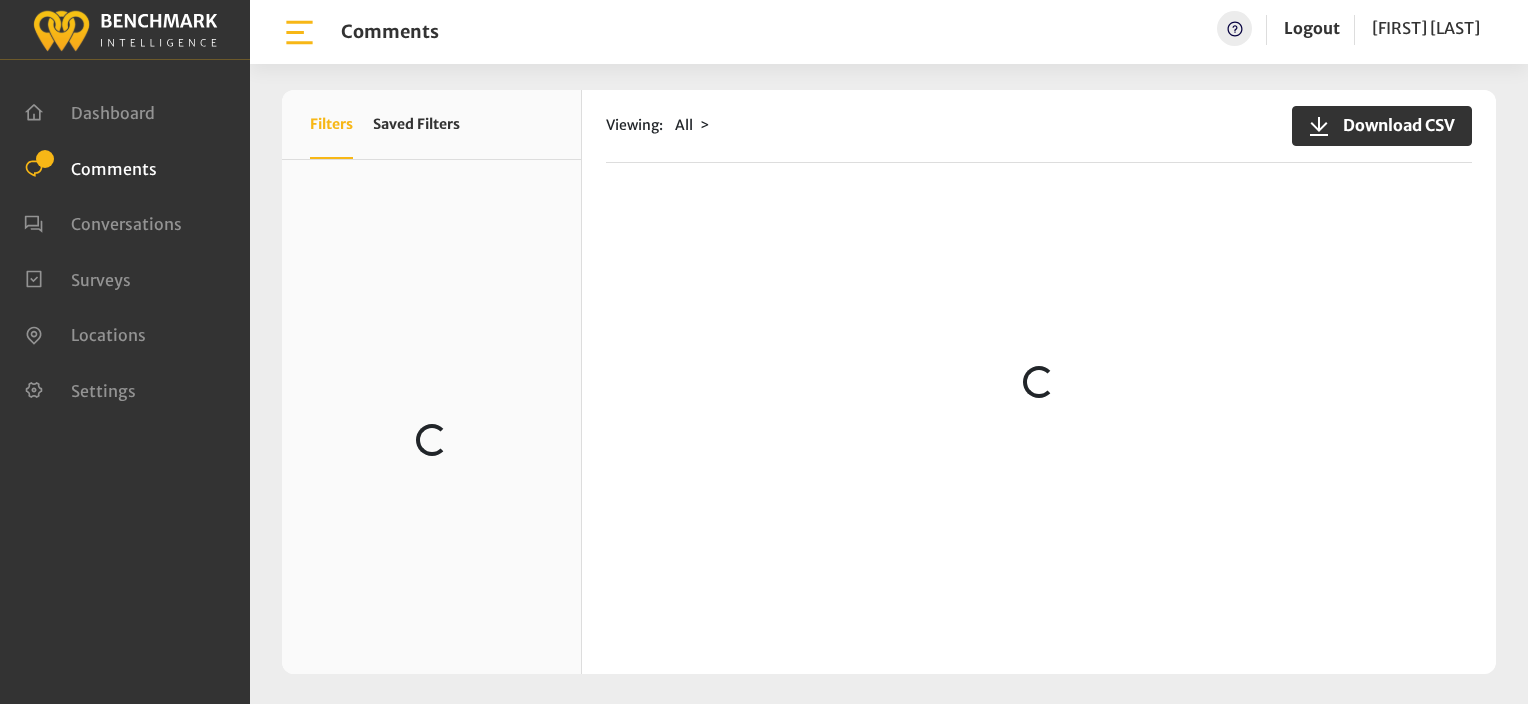 scroll, scrollTop: 0, scrollLeft: 0, axis: both 